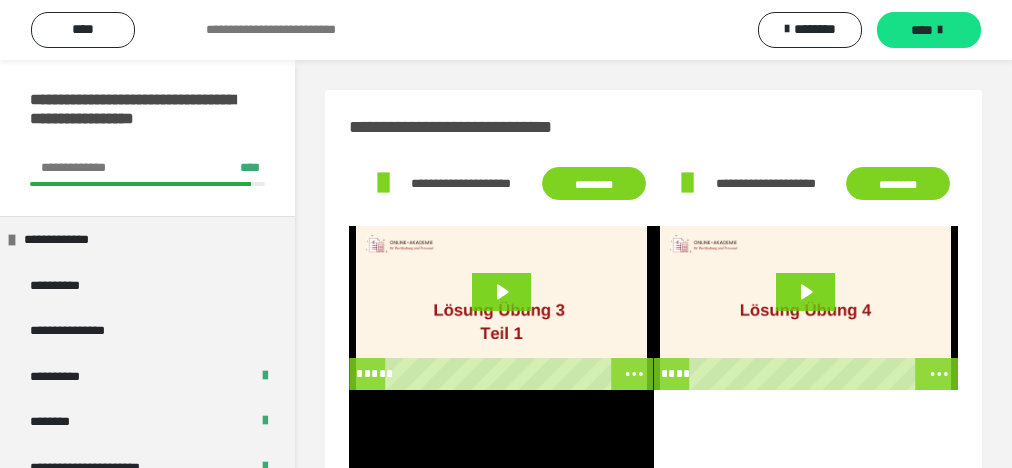scroll, scrollTop: 136, scrollLeft: 0, axis: vertical 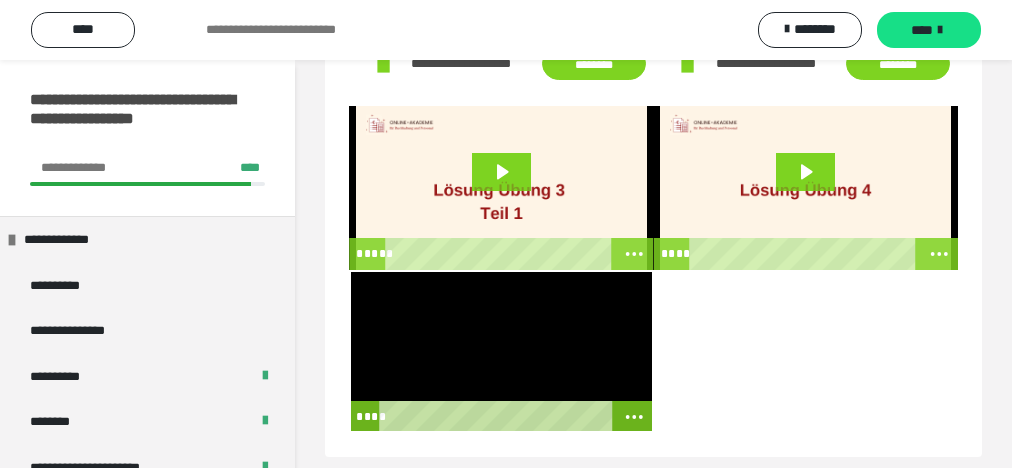 type 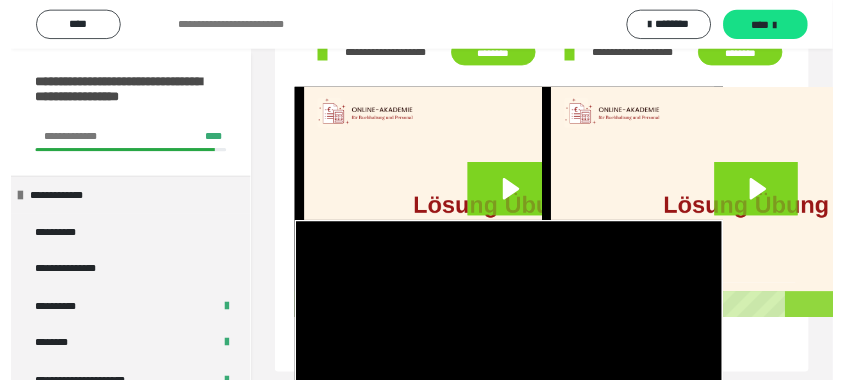 scroll, scrollTop: 120, scrollLeft: 0, axis: vertical 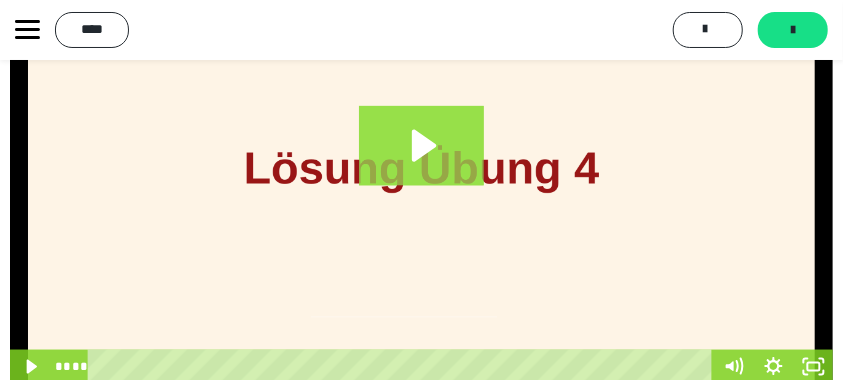 click 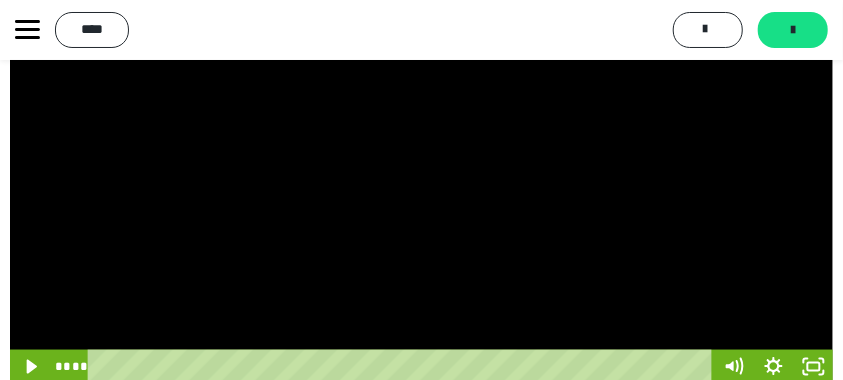 click on "*****" at bounding box center (403, 367) 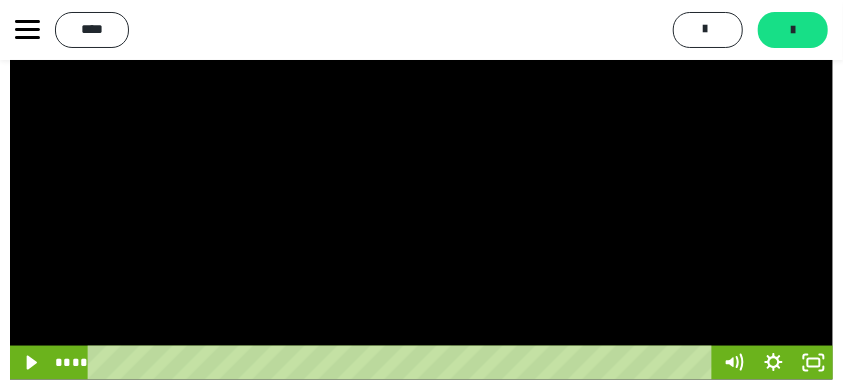 click at bounding box center (421, 159) 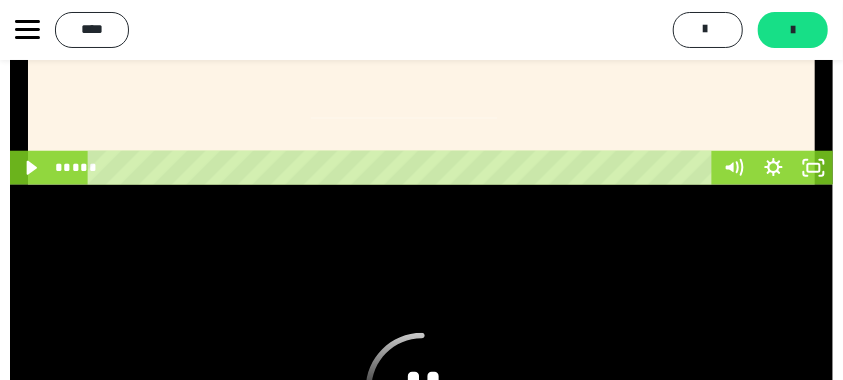 scroll, scrollTop: 559, scrollLeft: 0, axis: vertical 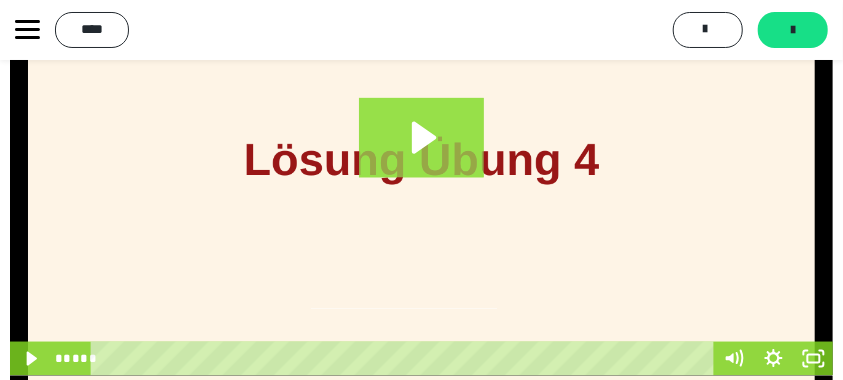 click 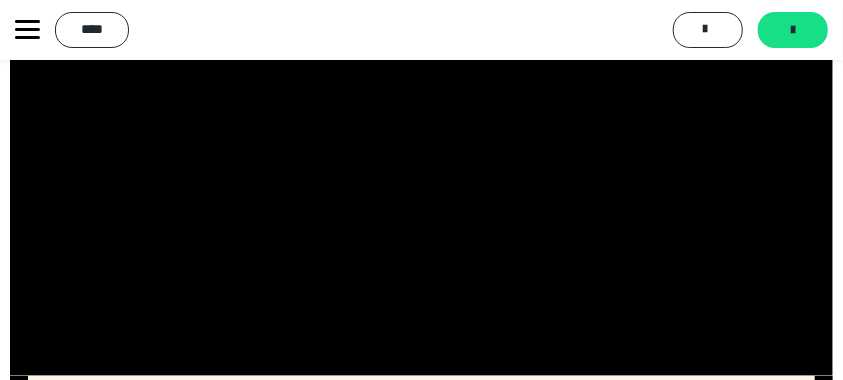 click at bounding box center (421, 154) 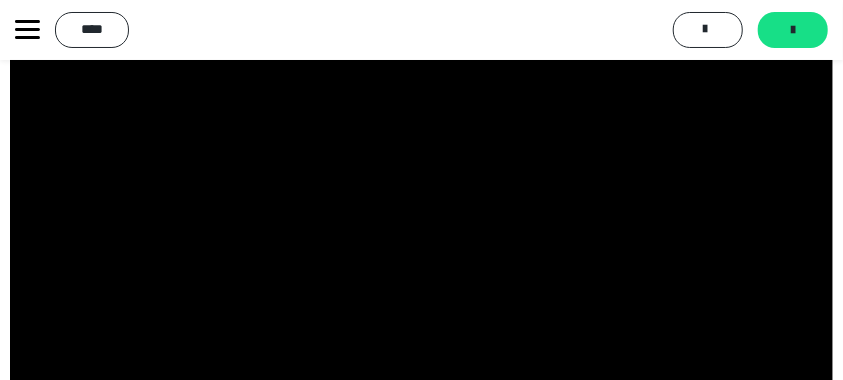 scroll, scrollTop: 682, scrollLeft: 0, axis: vertical 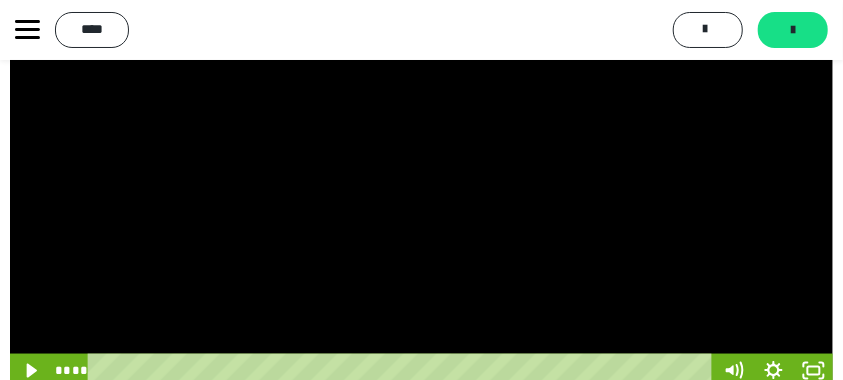 click at bounding box center [421, 166] 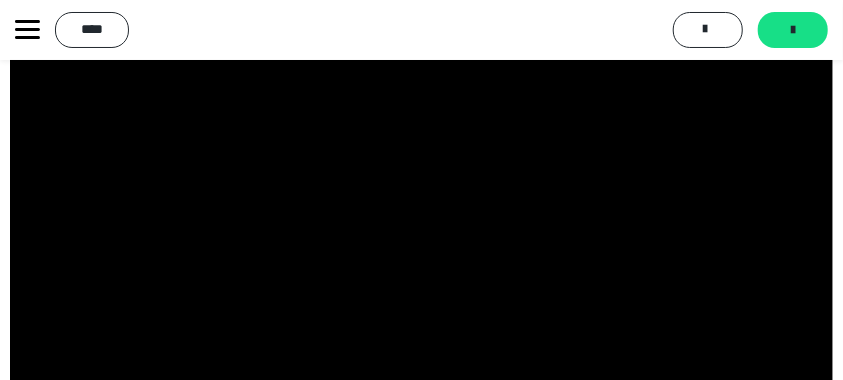 click at bounding box center [421, 166] 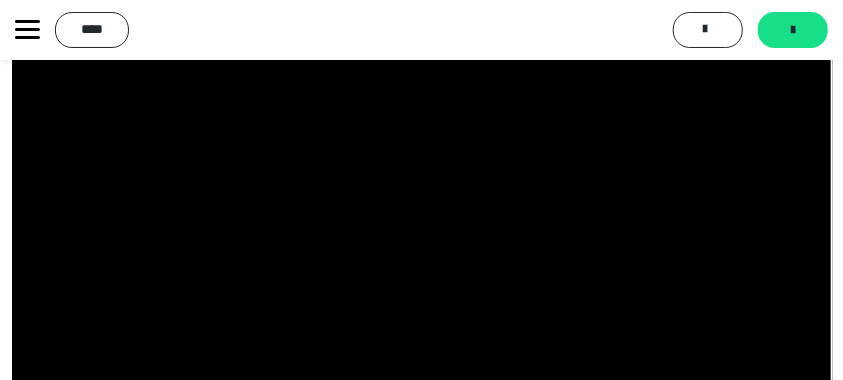 scroll, scrollTop: 722, scrollLeft: 0, axis: vertical 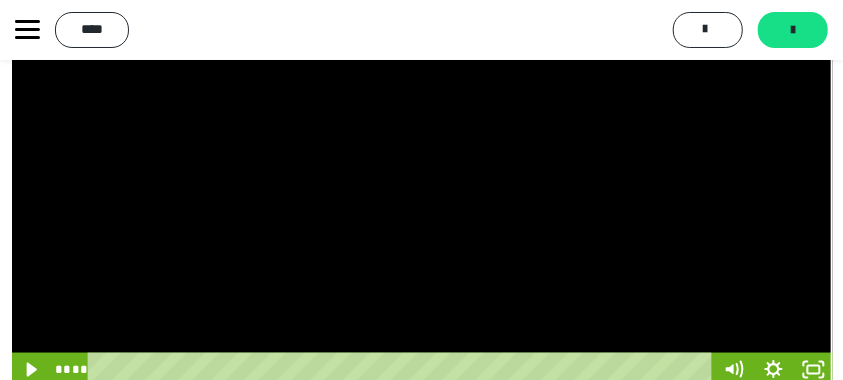 type 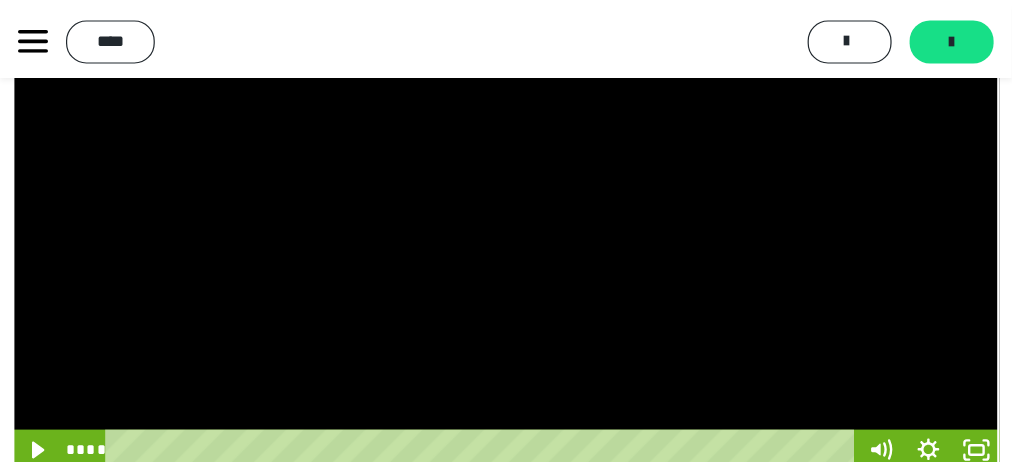 scroll, scrollTop: 139, scrollLeft: 0, axis: vertical 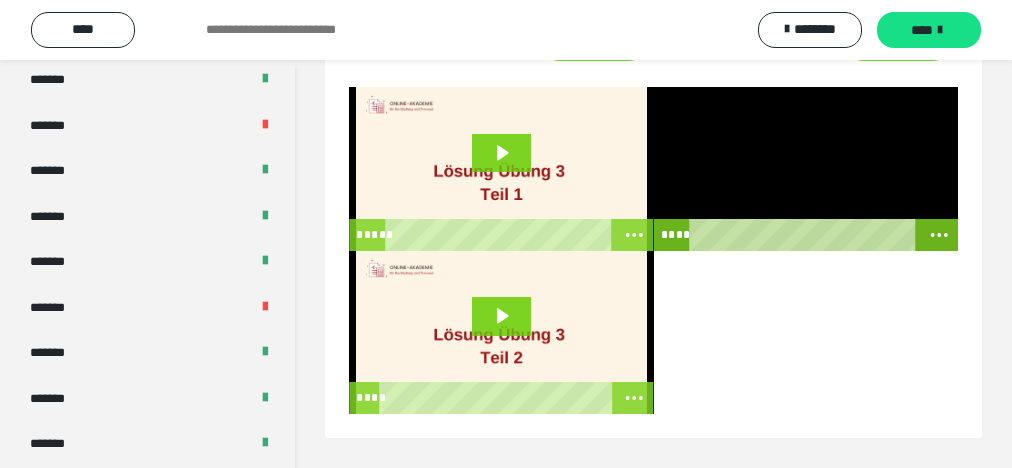click at bounding box center [806, 333] 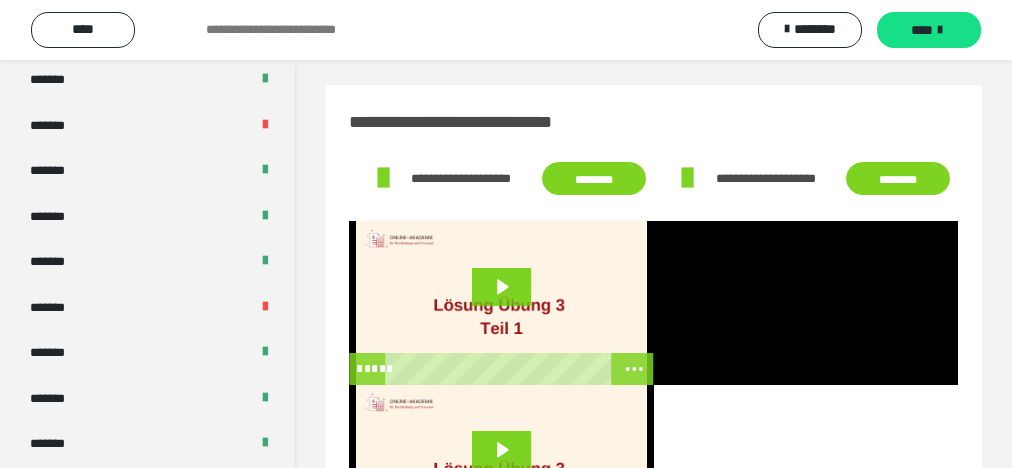 scroll, scrollTop: 0, scrollLeft: 0, axis: both 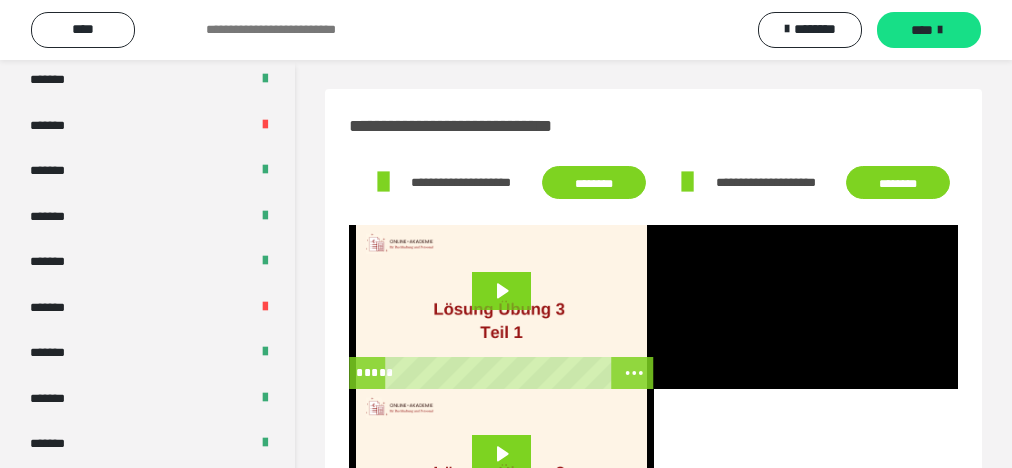 click on "*******" at bounding box center (147, 171) 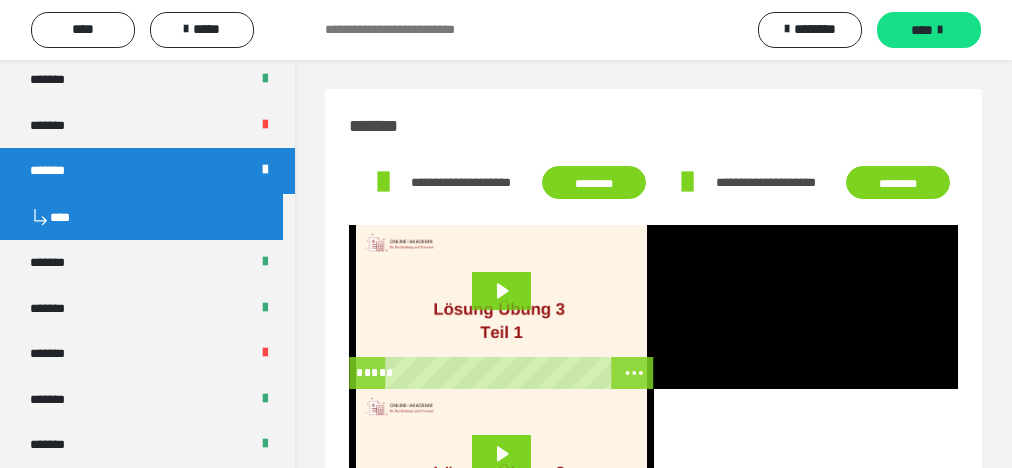 scroll, scrollTop: 0, scrollLeft: 0, axis: both 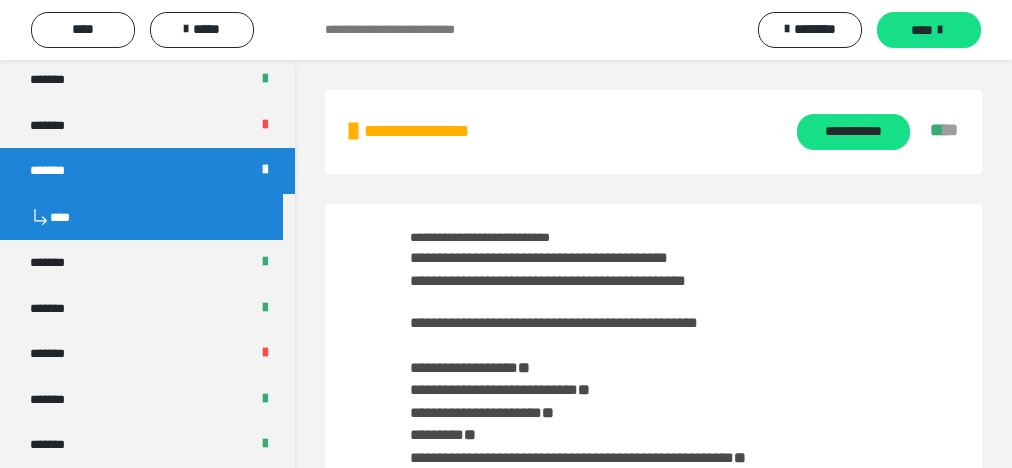 click on "**********" at bounding box center [853, 132] 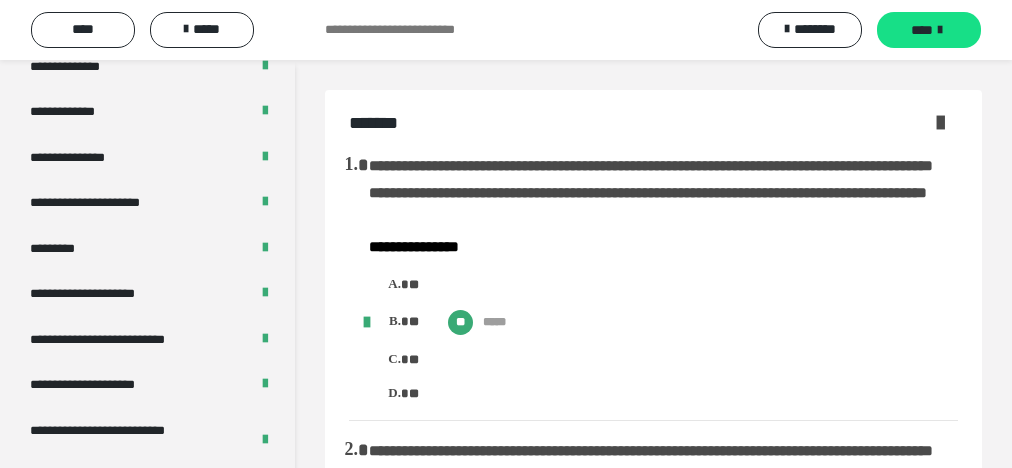 scroll, scrollTop: 2562, scrollLeft: 0, axis: vertical 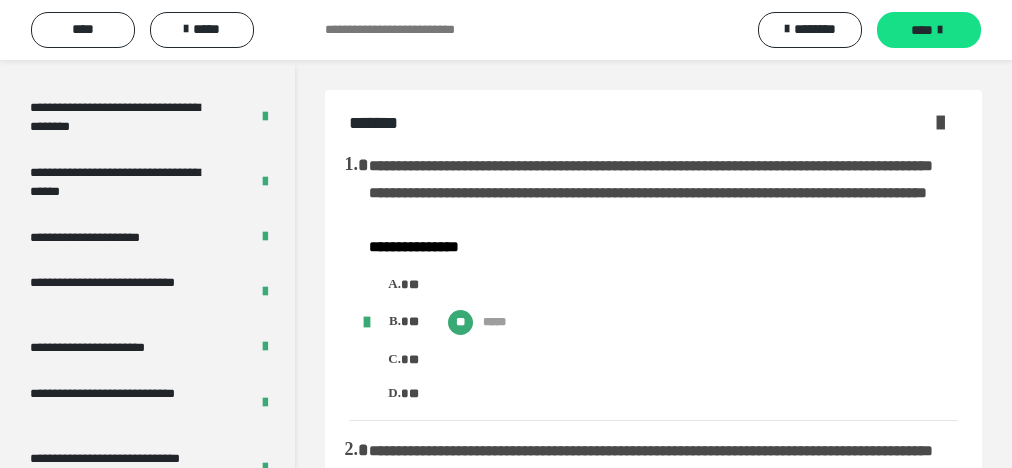 click on "**********" at bounding box center [125, 292] 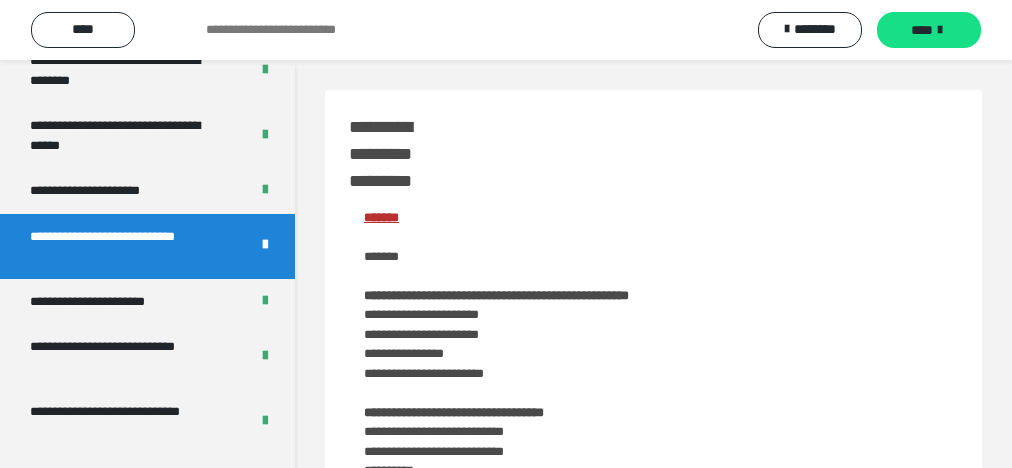 scroll, scrollTop: 3637, scrollLeft: 0, axis: vertical 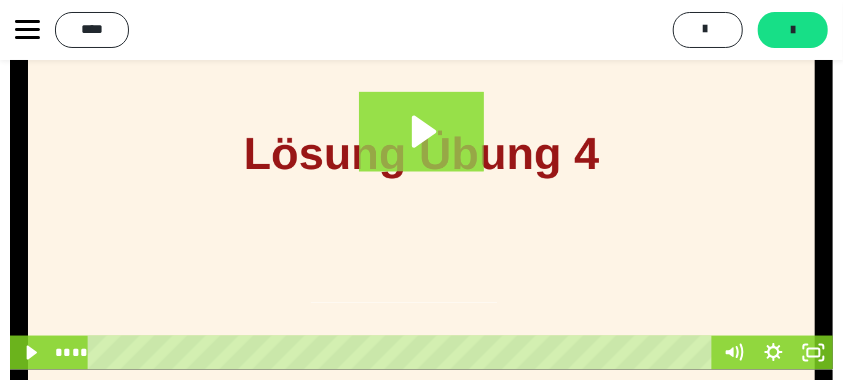 click 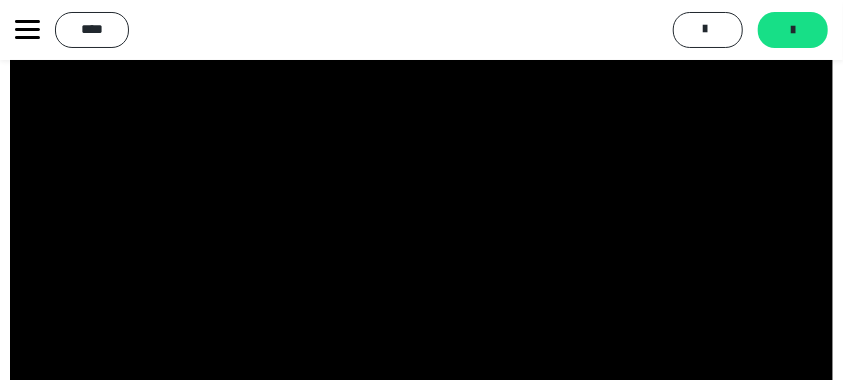 scroll, scrollTop: 781, scrollLeft: 0, axis: vertical 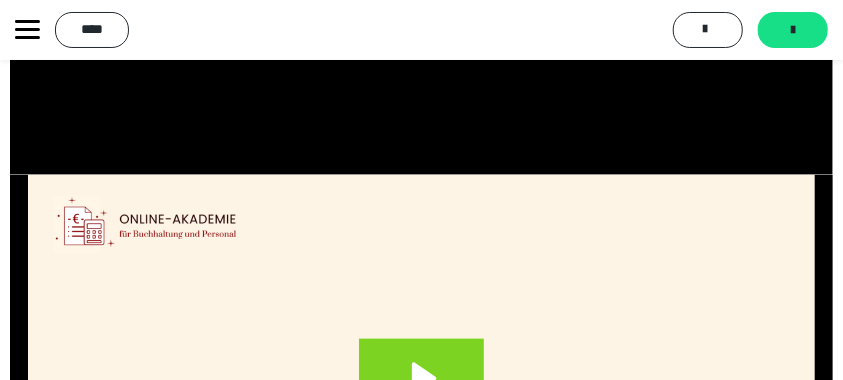 type 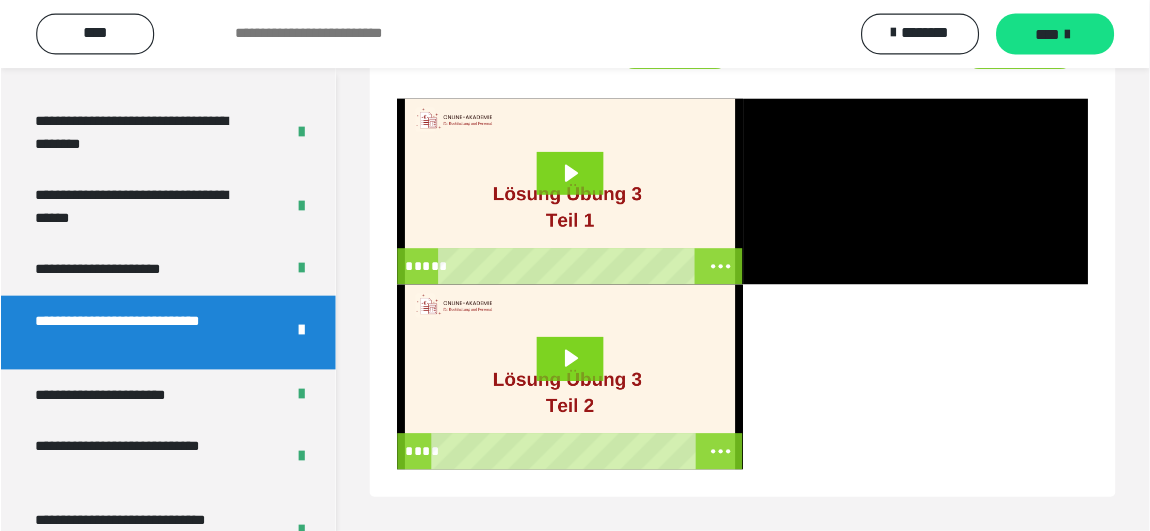 scroll, scrollTop: 139, scrollLeft: 0, axis: vertical 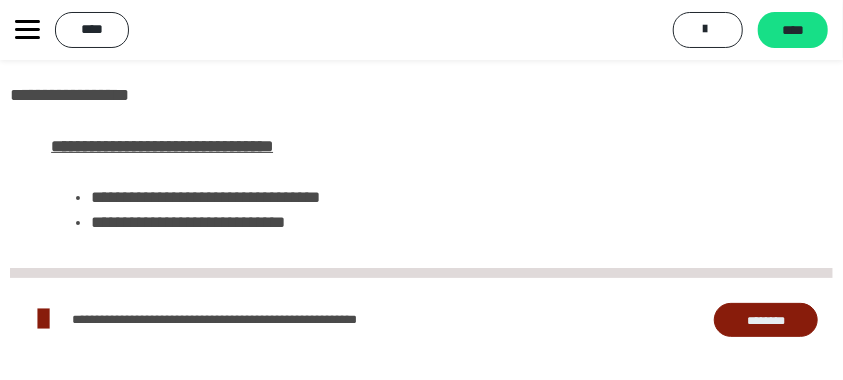 click on "********" at bounding box center (766, 320) 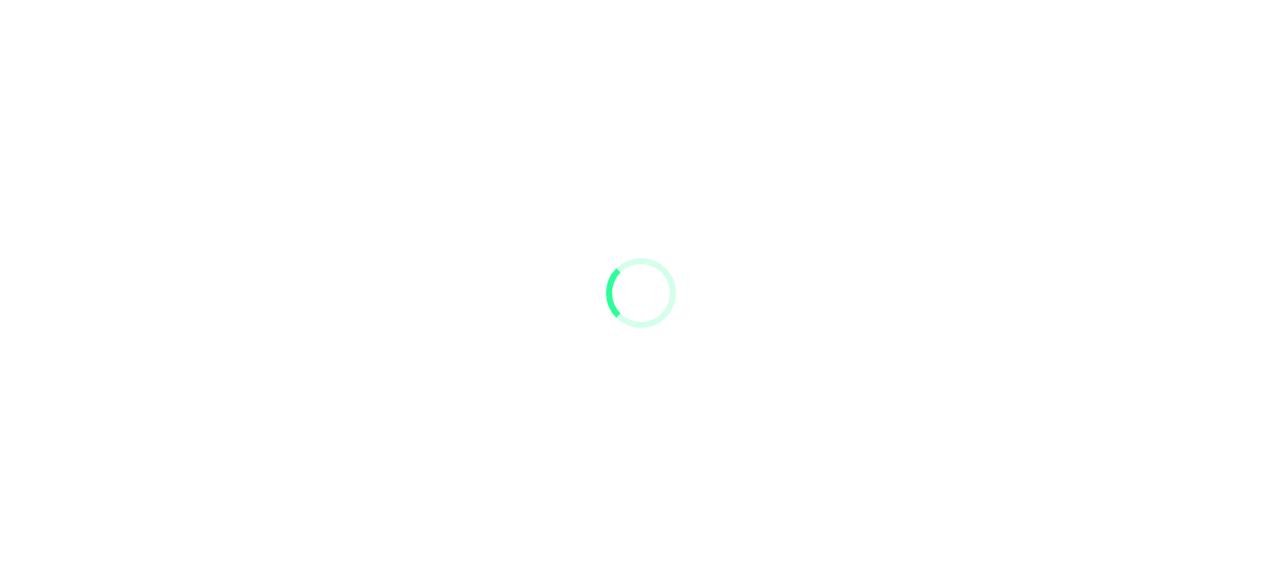 scroll, scrollTop: 0, scrollLeft: 0, axis: both 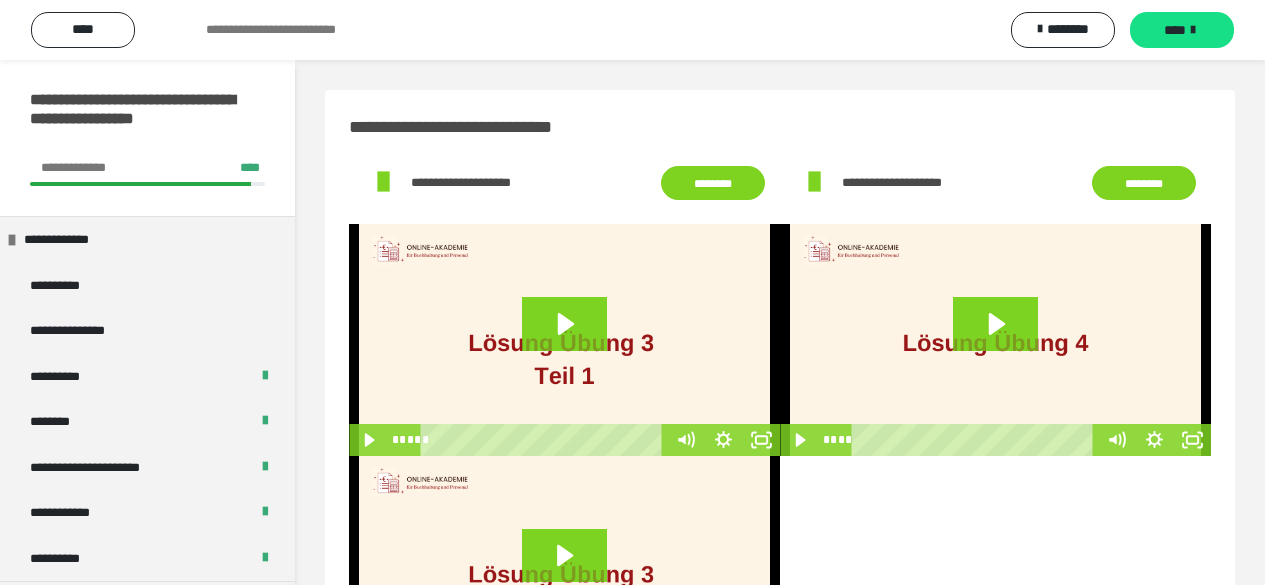 click on "**********" at bounding box center (780, 400) 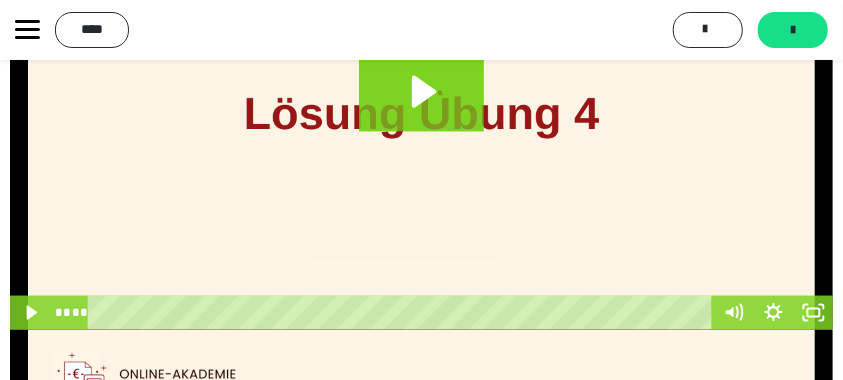 scroll, scrollTop: 866, scrollLeft: 0, axis: vertical 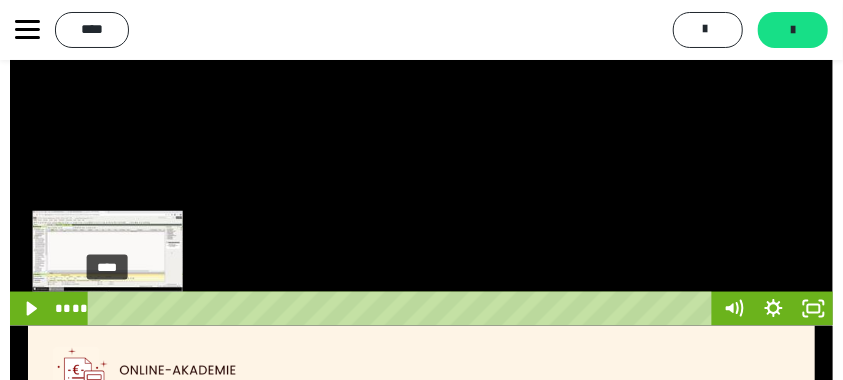 click on "****" at bounding box center (403, 309) 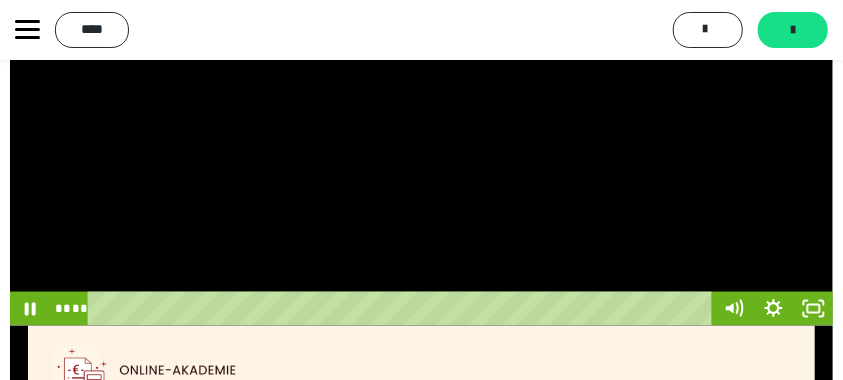 click at bounding box center (421, 104) 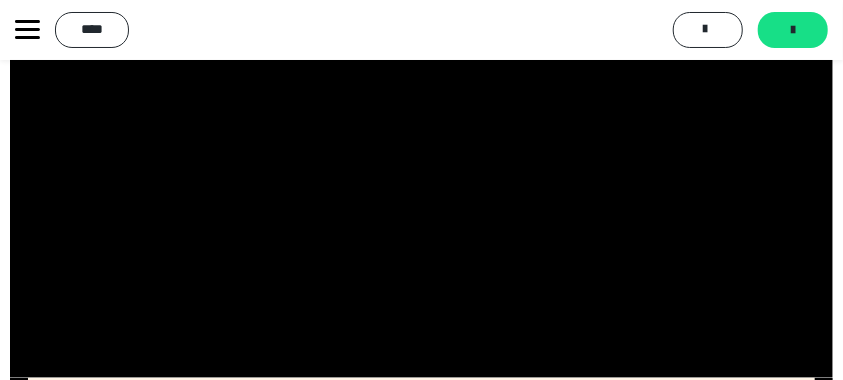 scroll, scrollTop: 804, scrollLeft: 0, axis: vertical 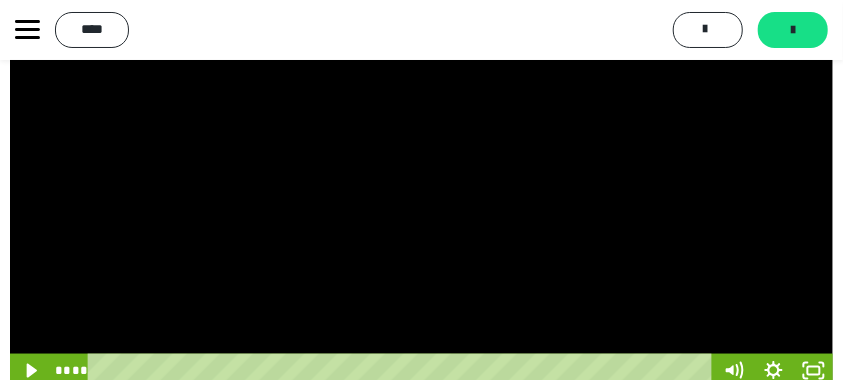 type 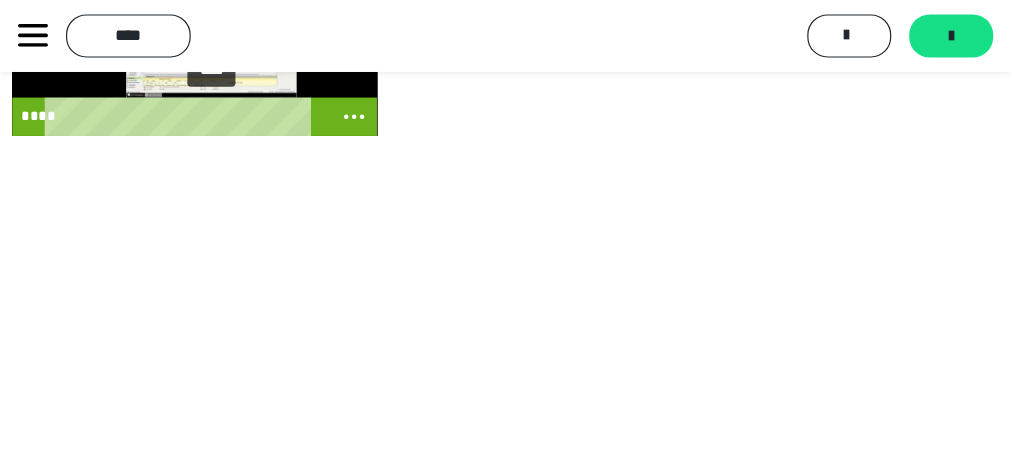 scroll, scrollTop: 139, scrollLeft: 0, axis: vertical 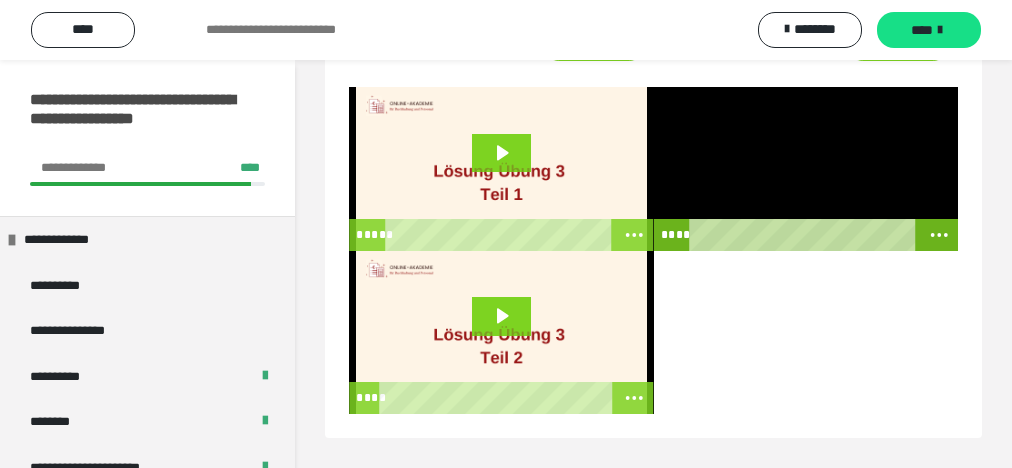 click on "**********" at bounding box center (147, 286) 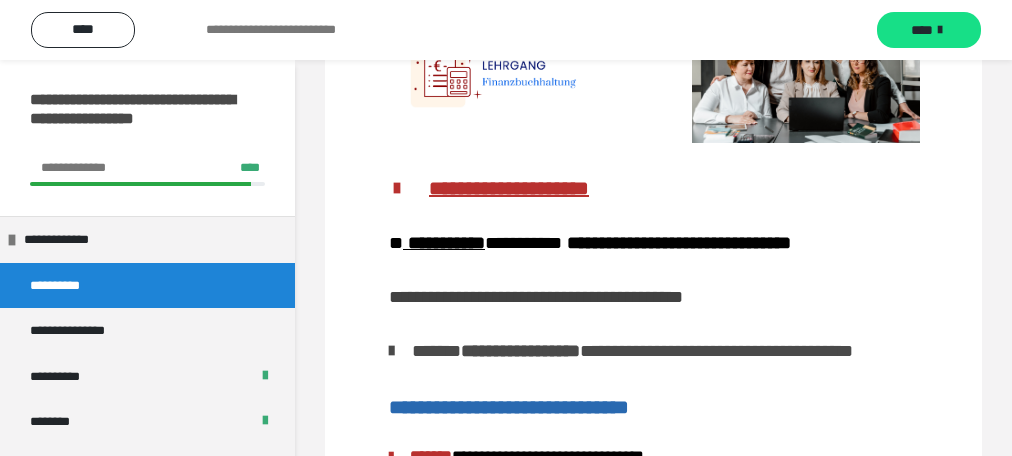 scroll, scrollTop: 0, scrollLeft: 0, axis: both 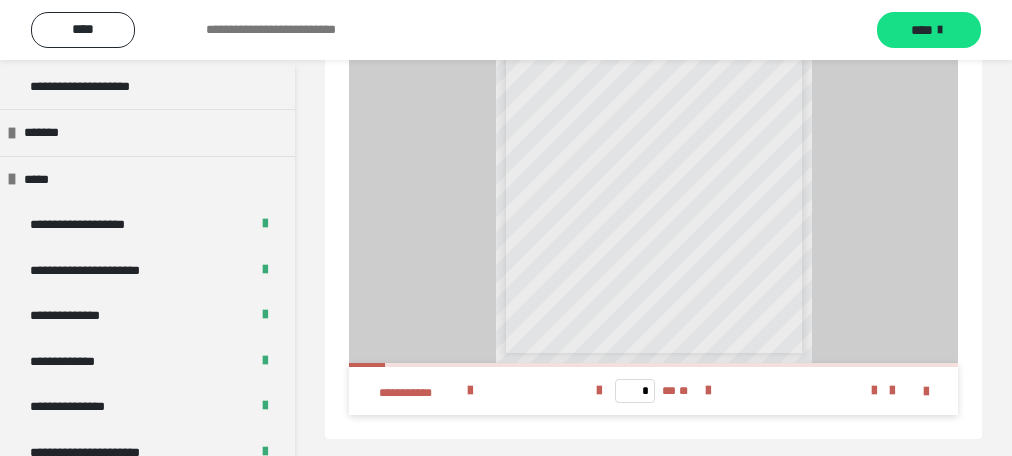 click on "**********" at bounding box center (147, 225) 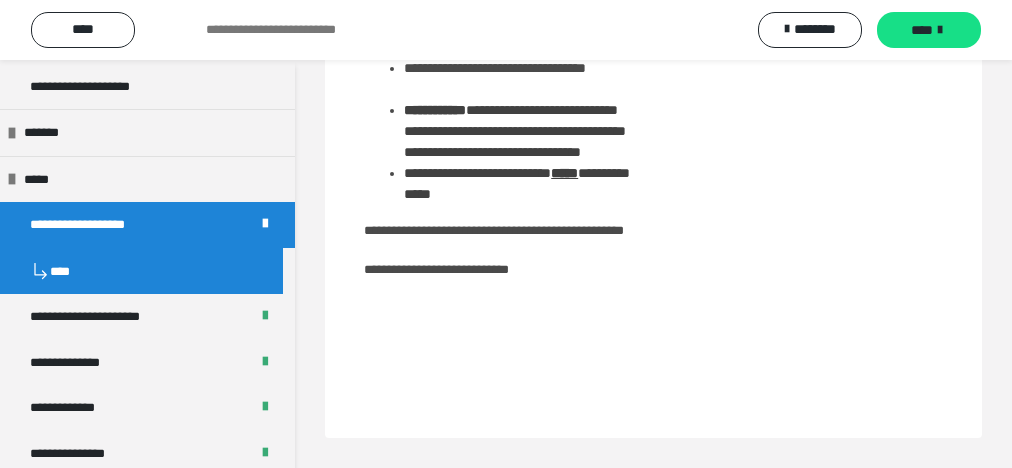 scroll, scrollTop: 1097, scrollLeft: 0, axis: vertical 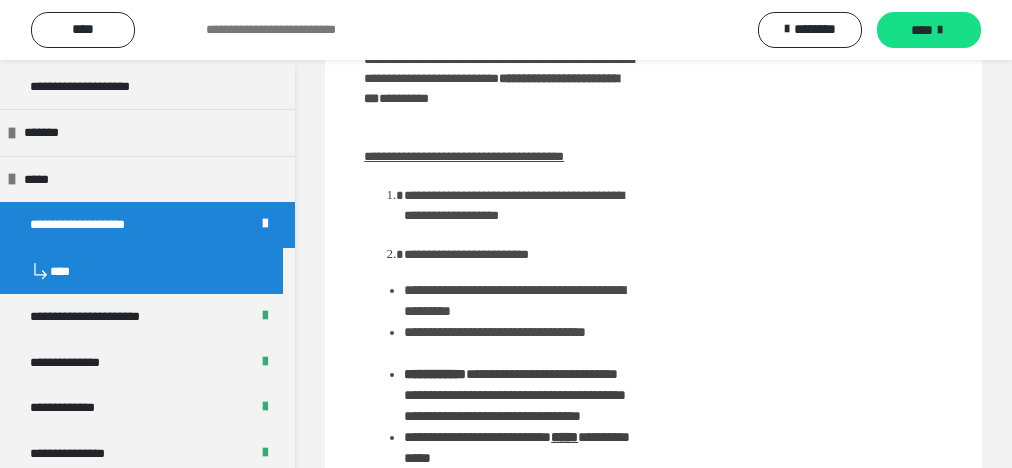 click on "**********" at bounding box center [112, 317] 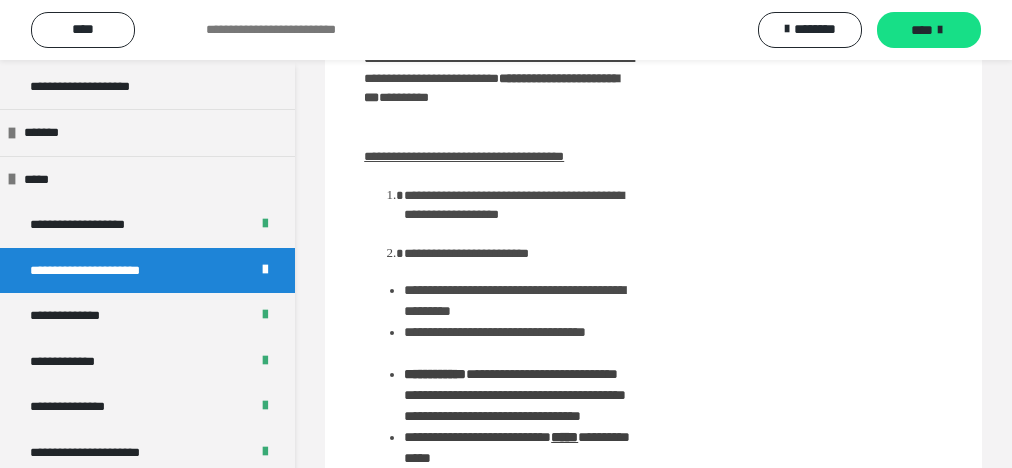 scroll, scrollTop: 60, scrollLeft: 0, axis: vertical 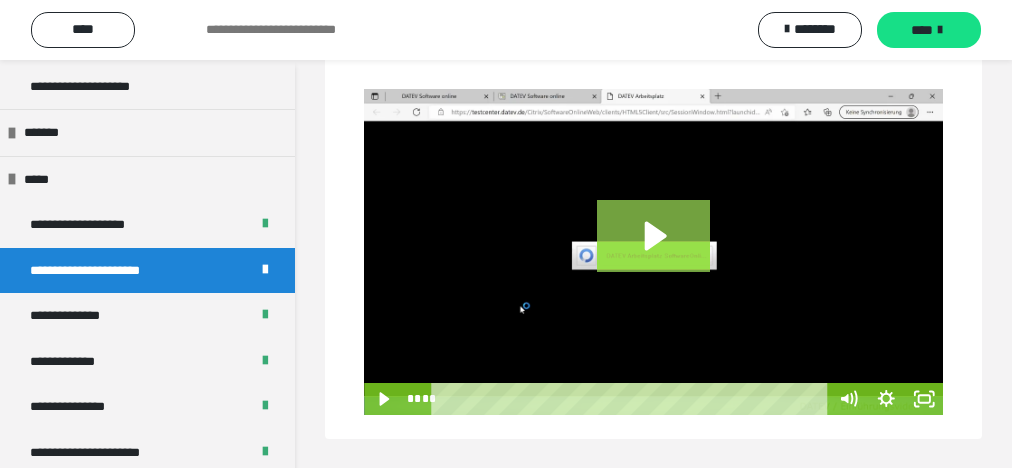click 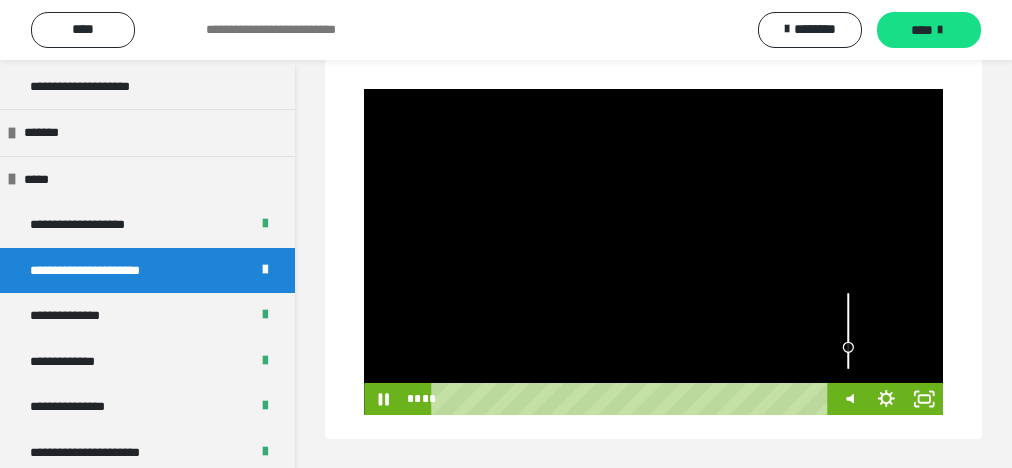 click at bounding box center (848, 330) 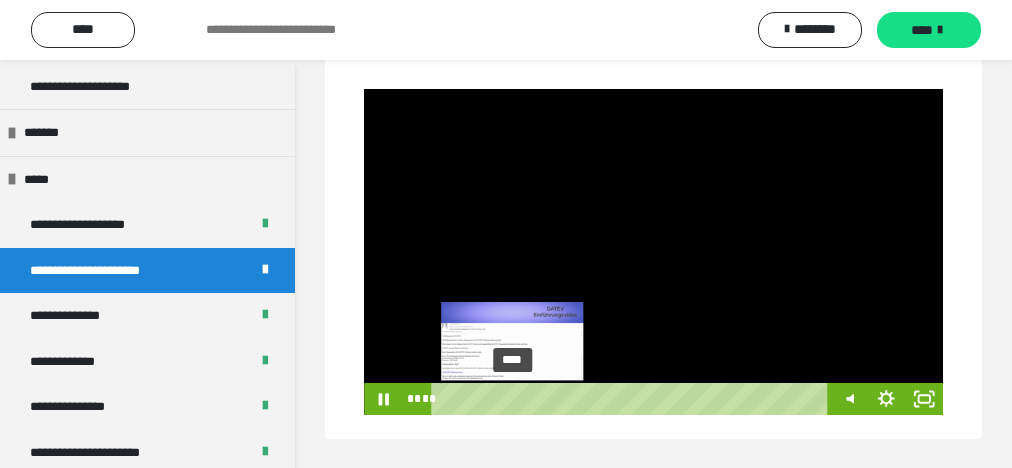 click on "****" at bounding box center [632, 399] 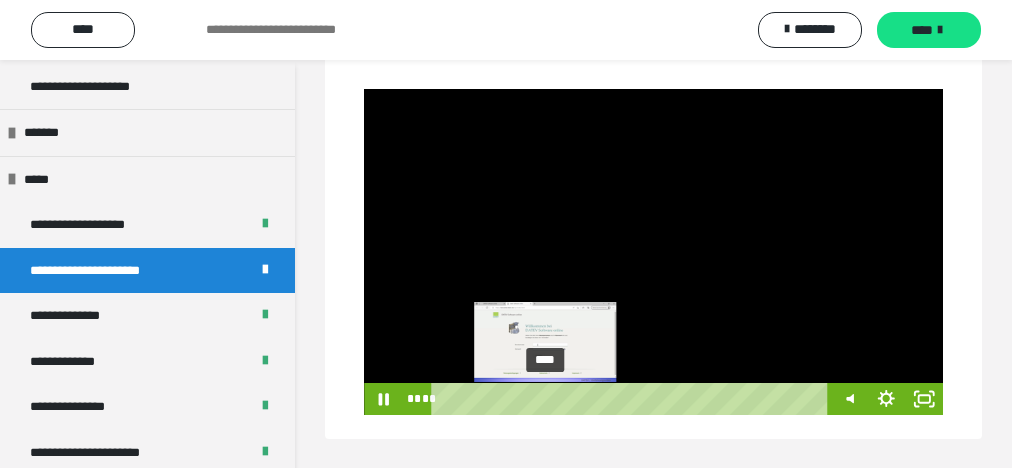 click on "****" at bounding box center [632, 399] 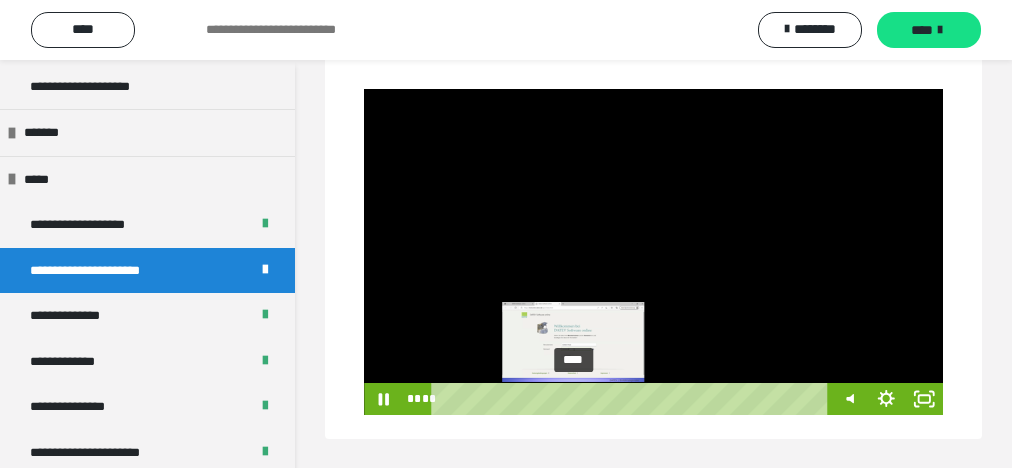 click on "****" at bounding box center (632, 399) 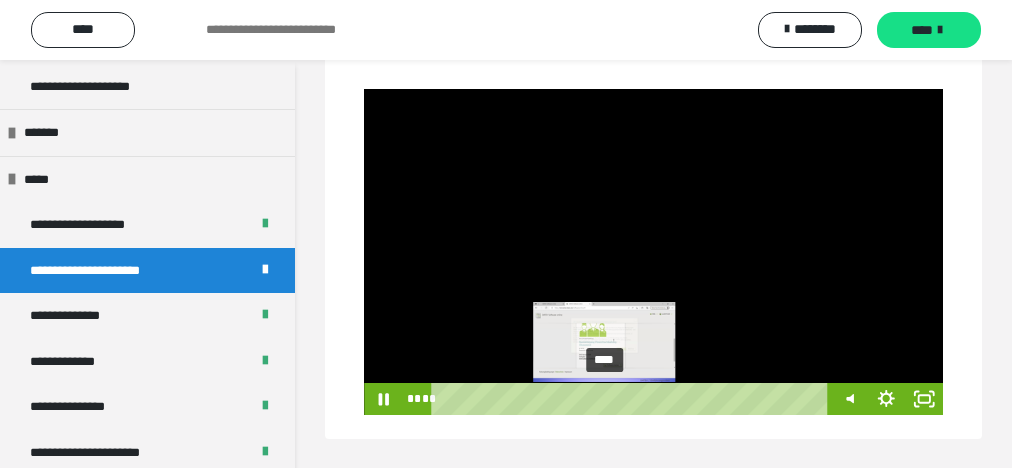 click on "****" at bounding box center [632, 399] 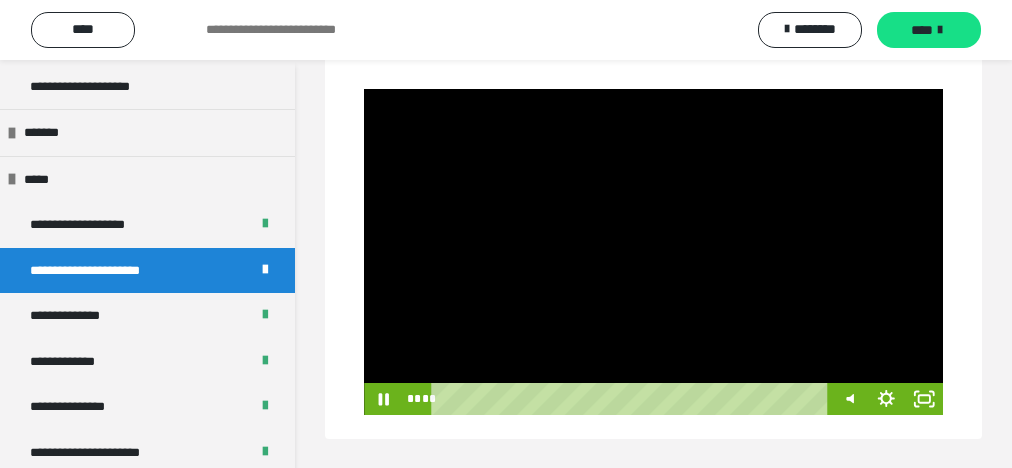 click at bounding box center (653, 251) 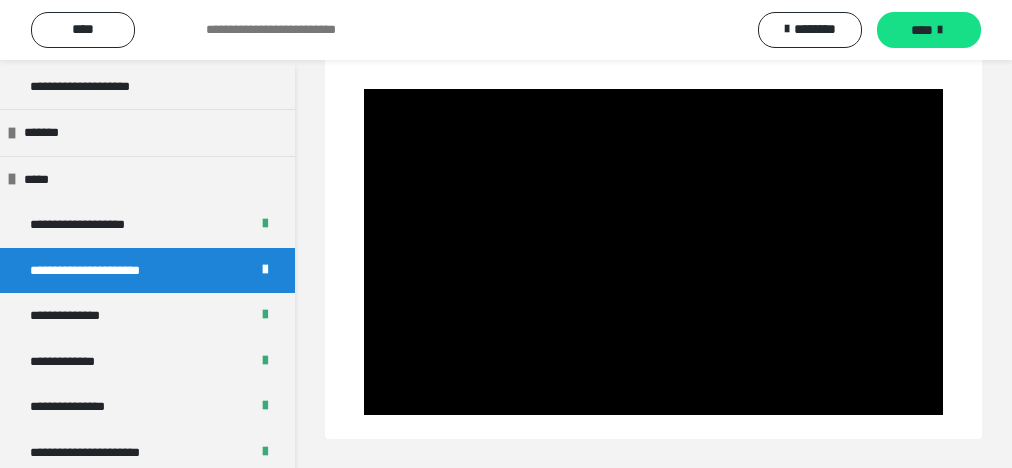 click on "**********" at bounding box center (147, 316) 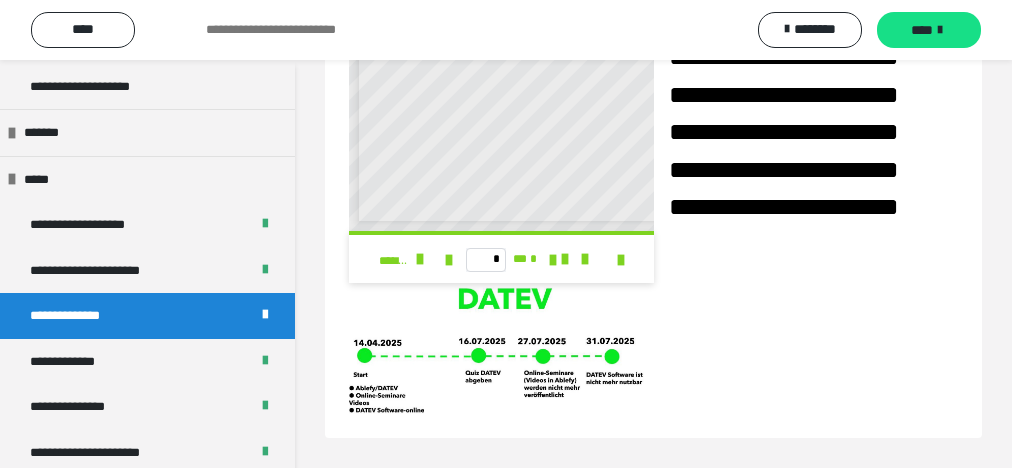 scroll, scrollTop: 698, scrollLeft: 0, axis: vertical 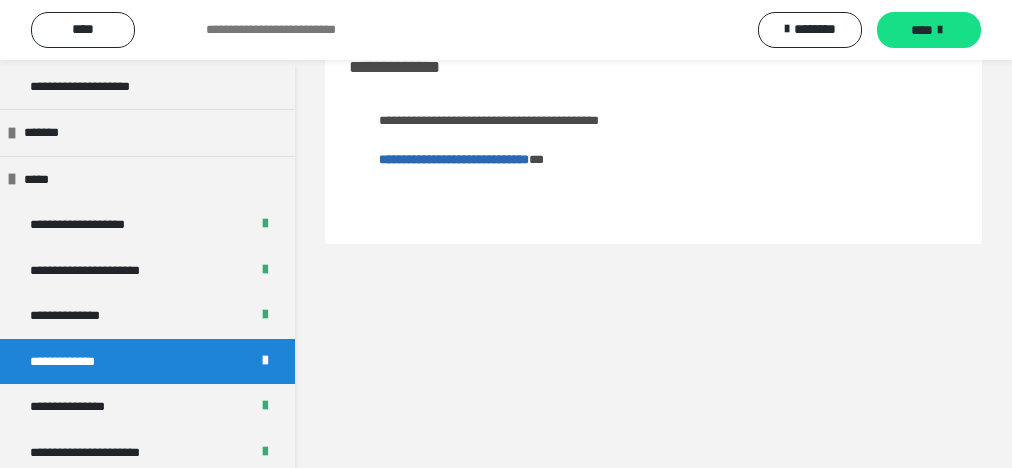 click on "**********" at bounding box center (89, 407) 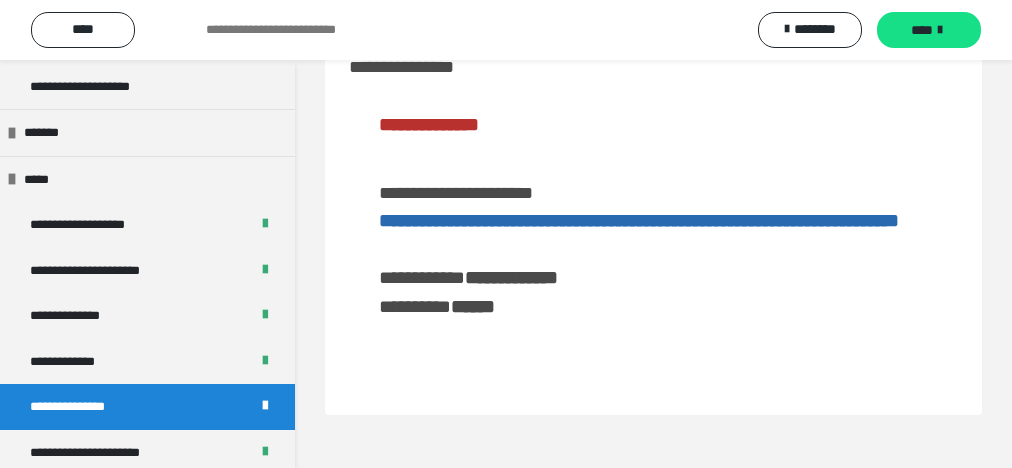 scroll, scrollTop: 65, scrollLeft: 0, axis: vertical 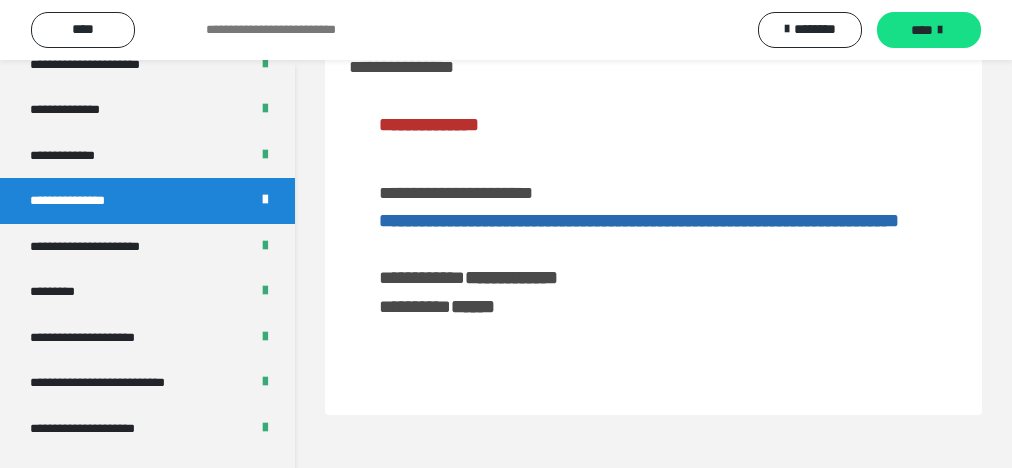 click on "**********" at bounding box center (118, 247) 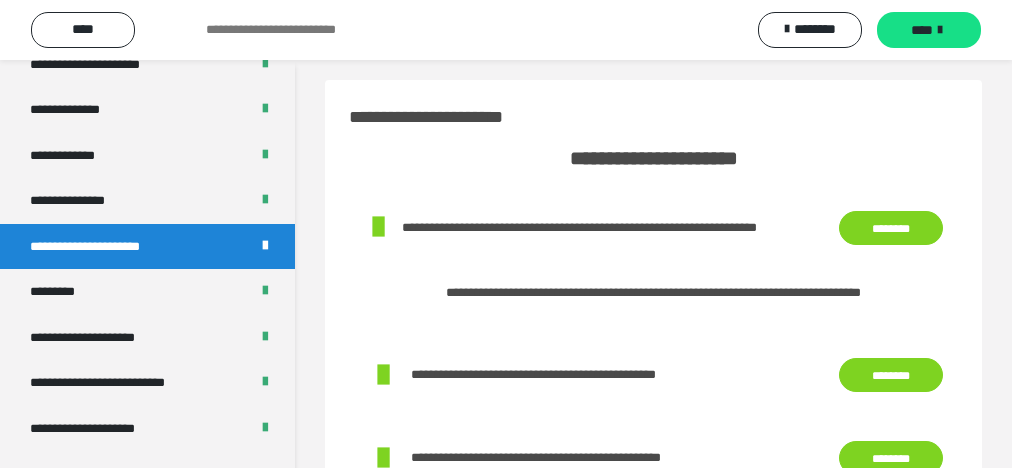 scroll, scrollTop: 0, scrollLeft: 0, axis: both 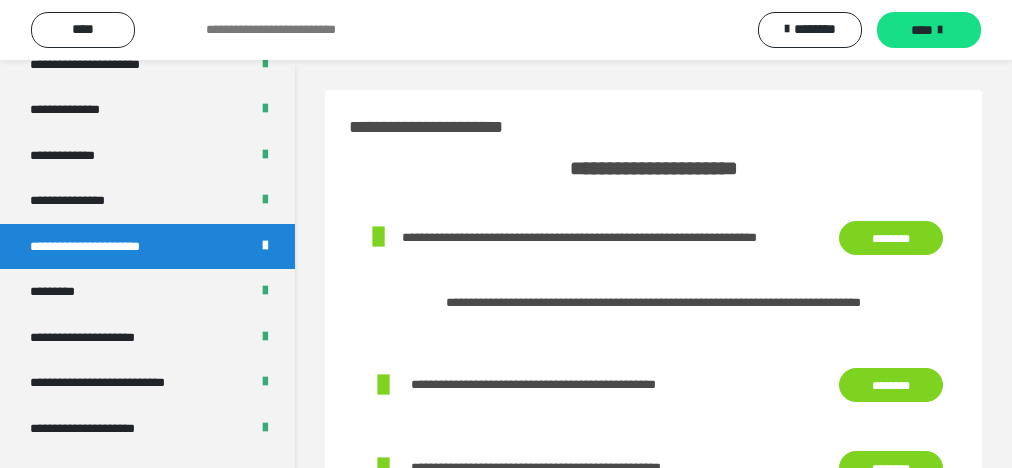 click on "********" at bounding box center (891, 238) 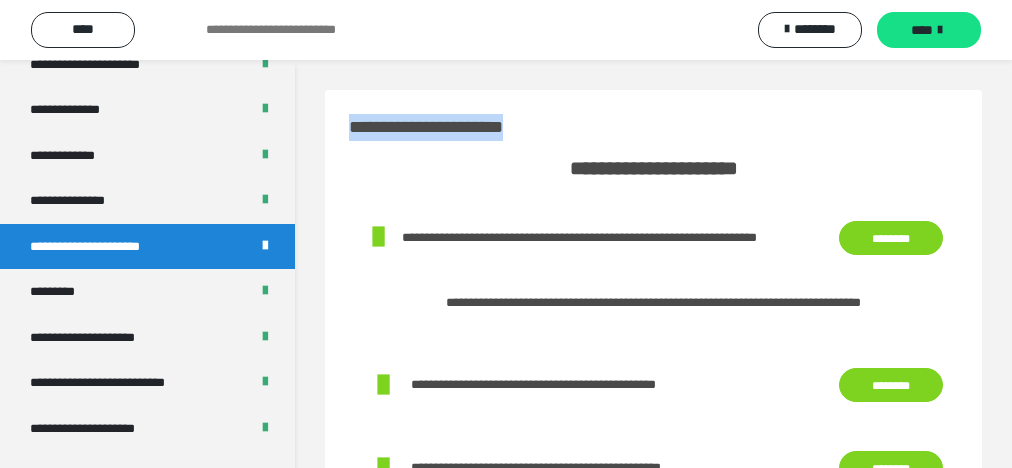 drag, startPoint x: 351, startPoint y: 124, endPoint x: 574, endPoint y: 128, distance: 223.03587 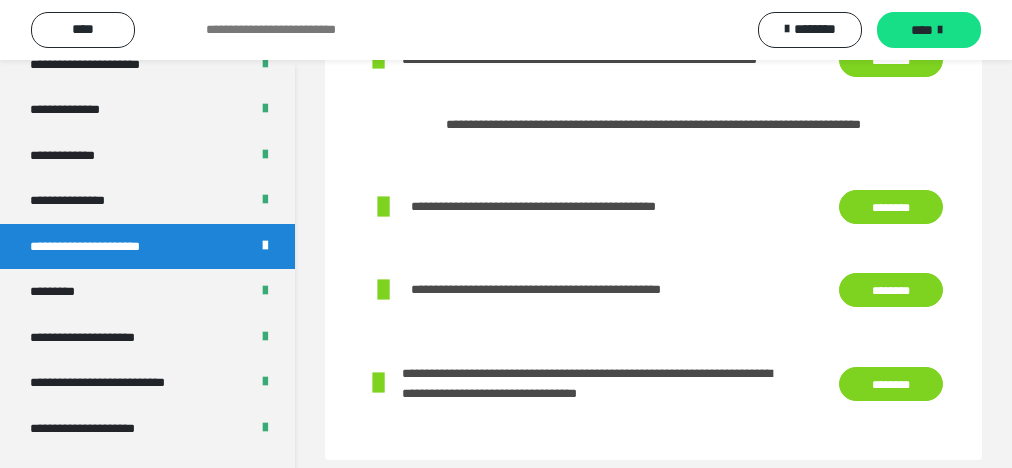 scroll, scrollTop: 200, scrollLeft: 0, axis: vertical 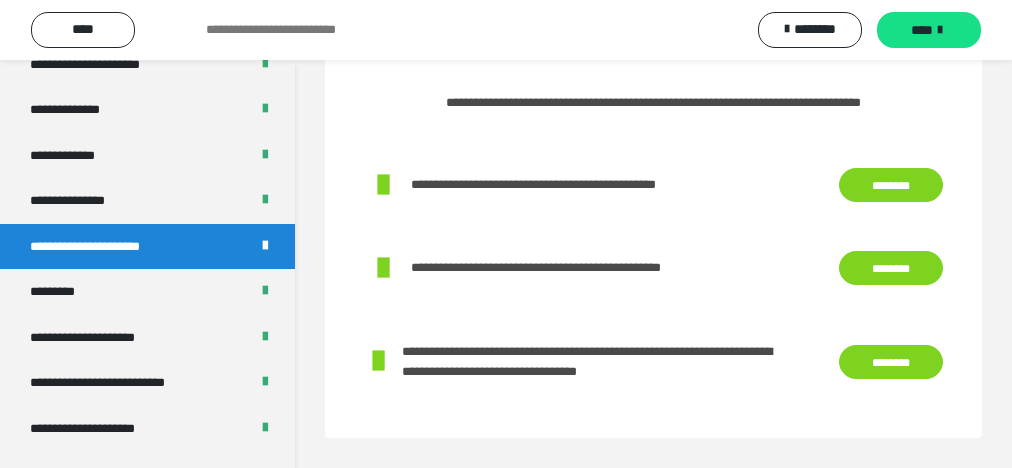click on "********" at bounding box center [891, 268] 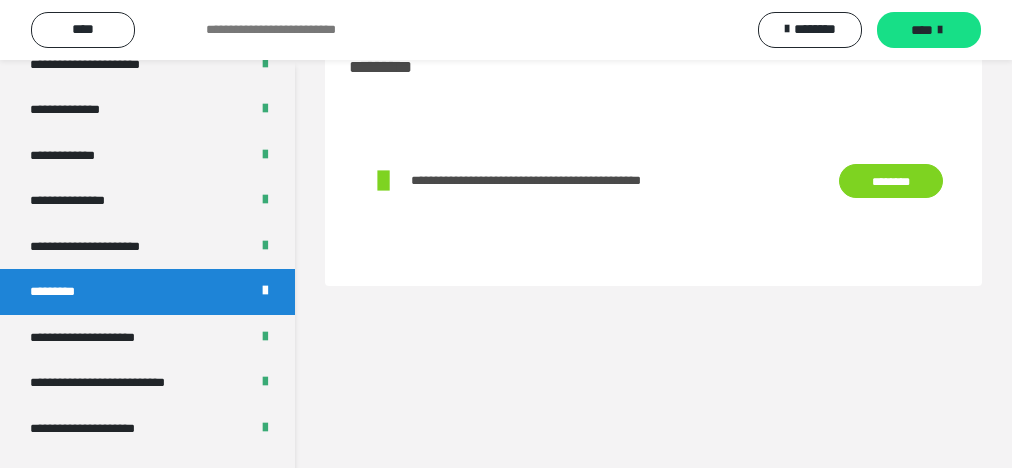 scroll, scrollTop: 60, scrollLeft: 0, axis: vertical 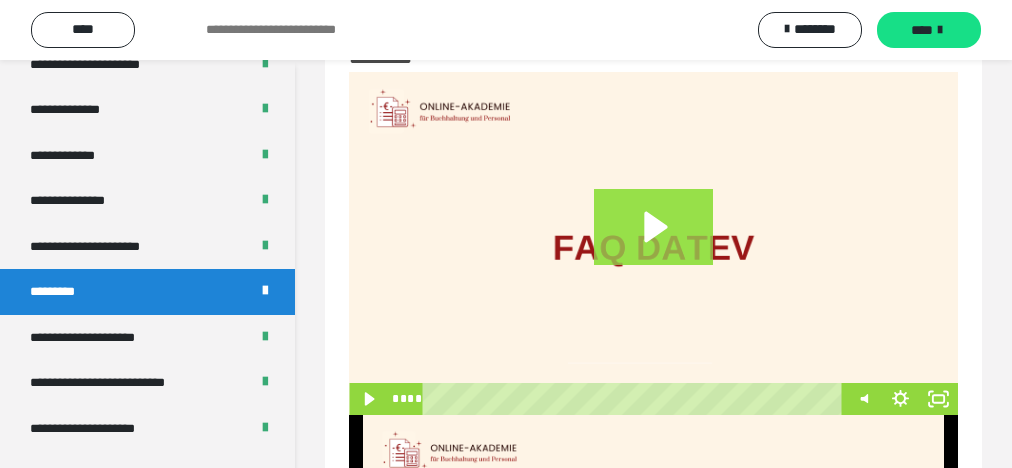 click 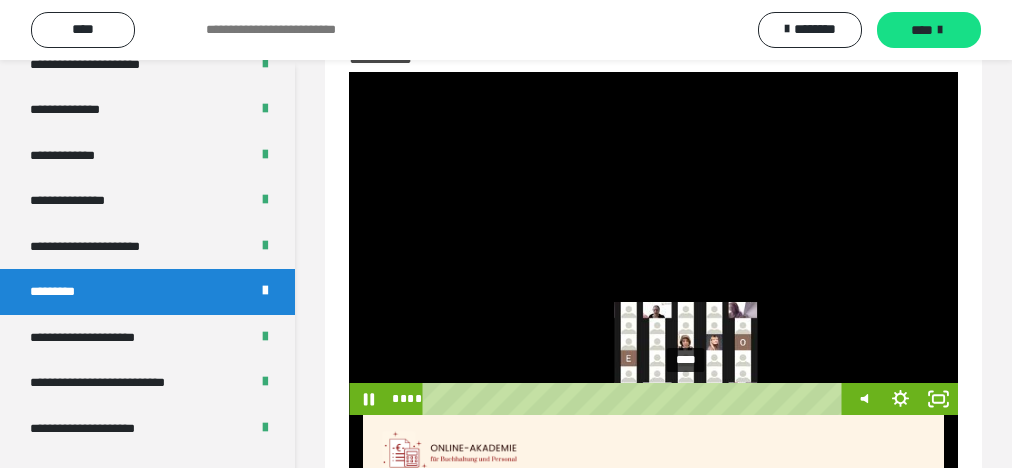 click on "****" at bounding box center (636, 399) 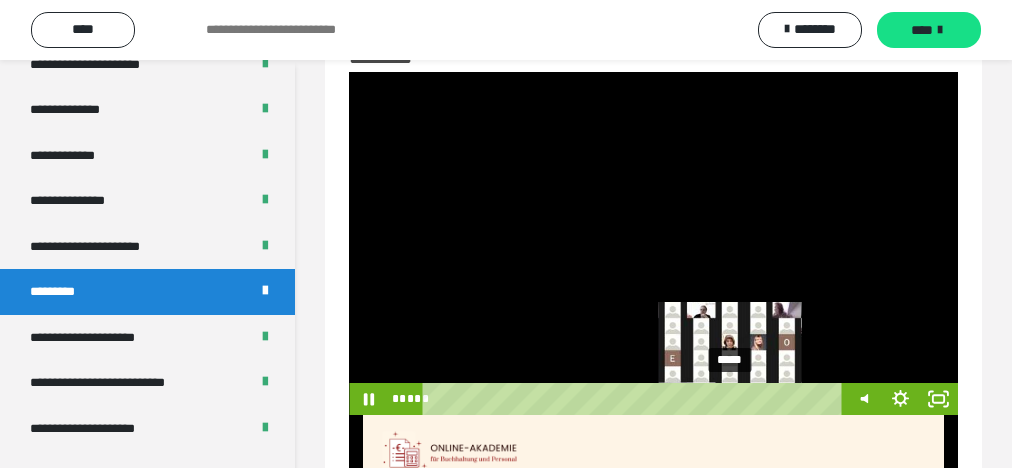 click on "*****" at bounding box center (636, 399) 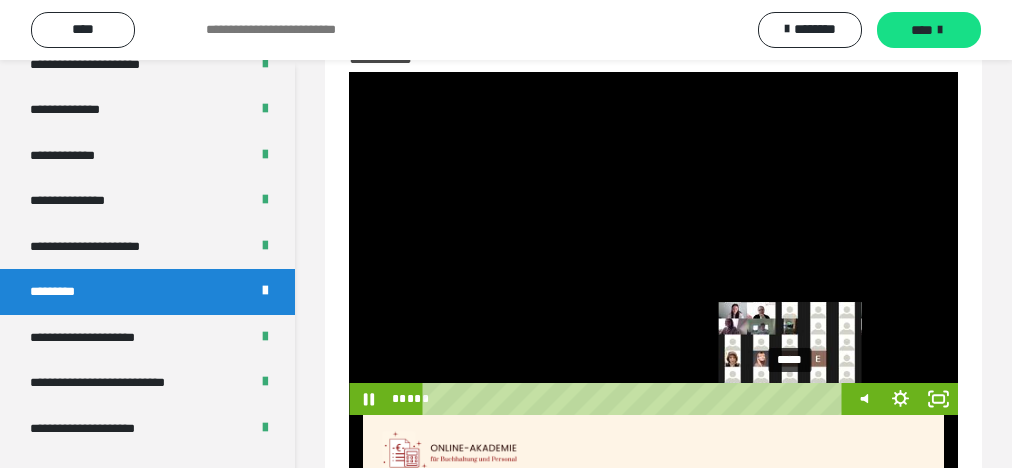 click on "*****" at bounding box center [636, 399] 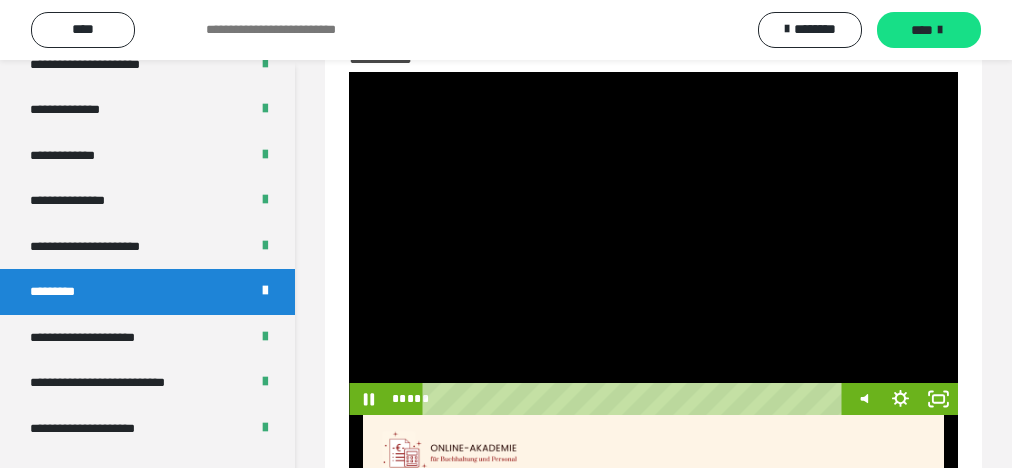 click at bounding box center (653, 243) 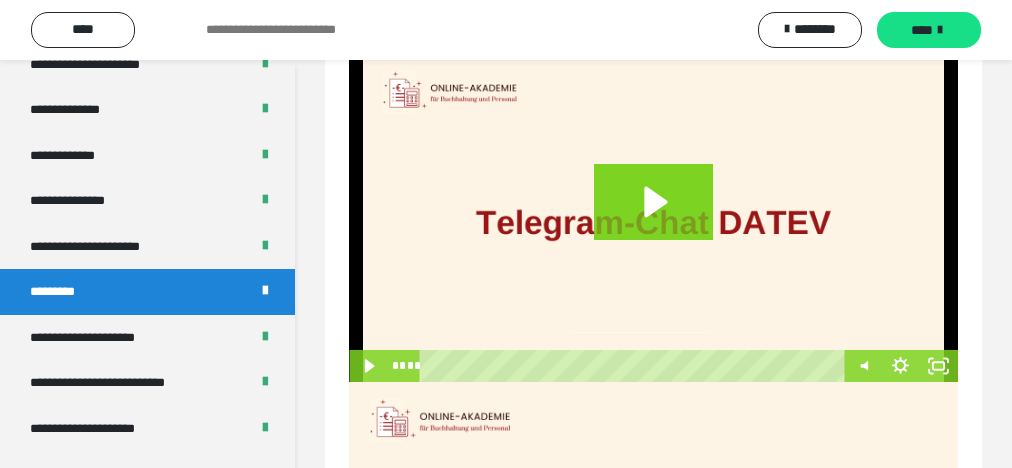 scroll, scrollTop: 426, scrollLeft: 0, axis: vertical 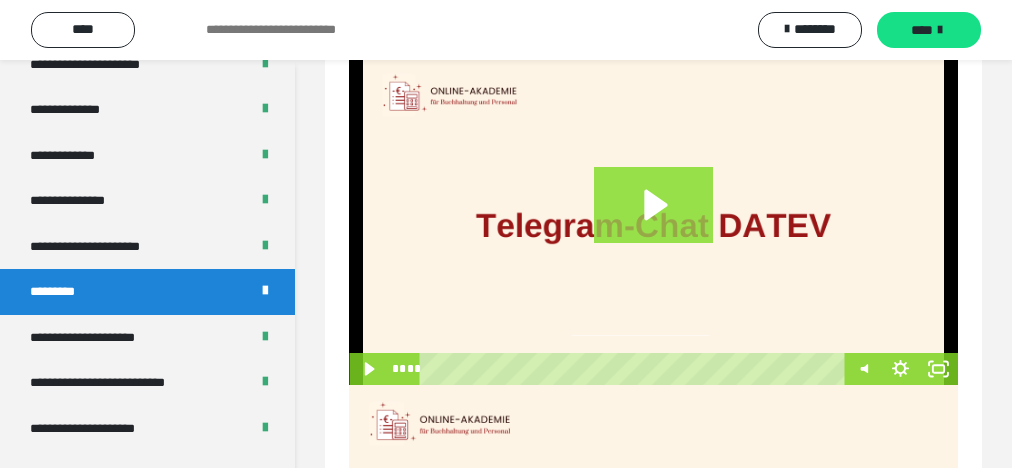 click 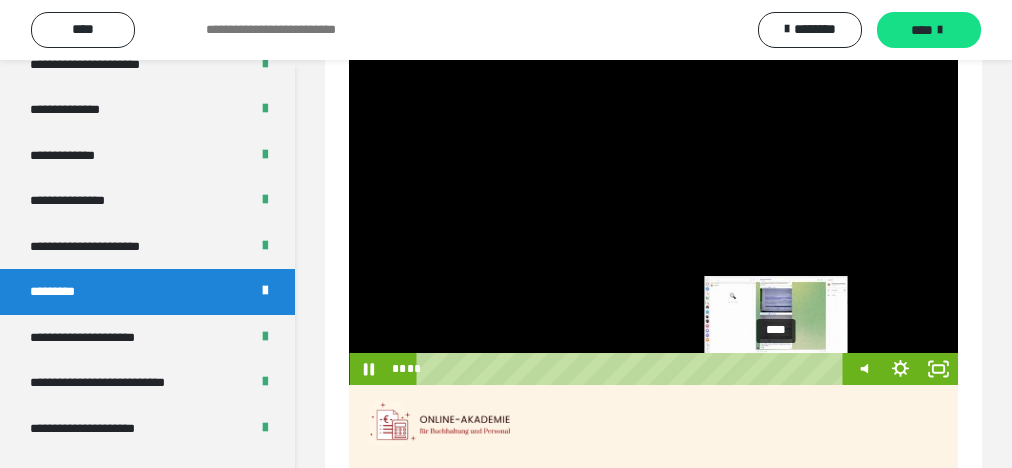 click on "****" at bounding box center [632, 369] 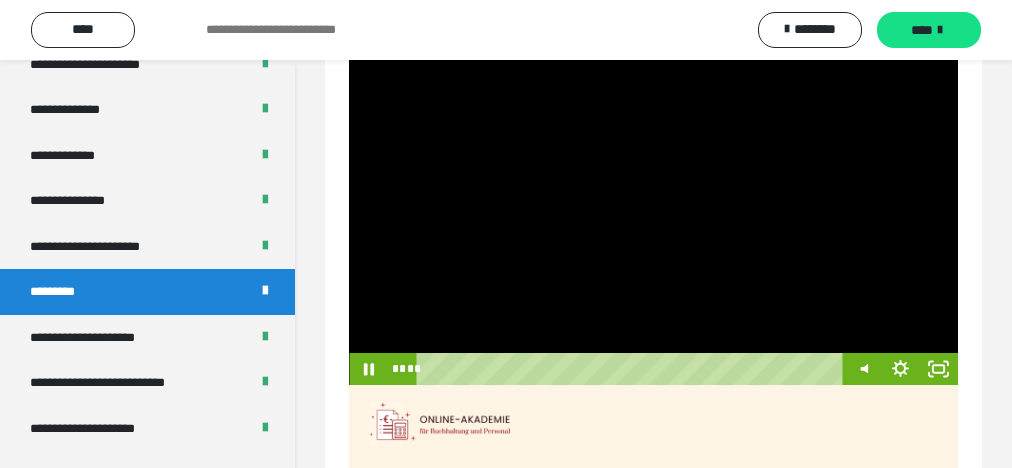 click at bounding box center (653, 221) 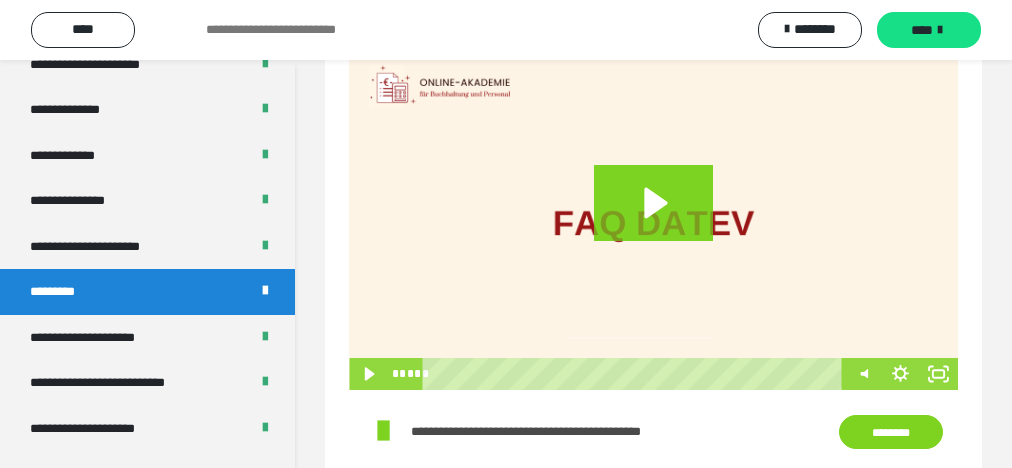 scroll, scrollTop: 761, scrollLeft: 0, axis: vertical 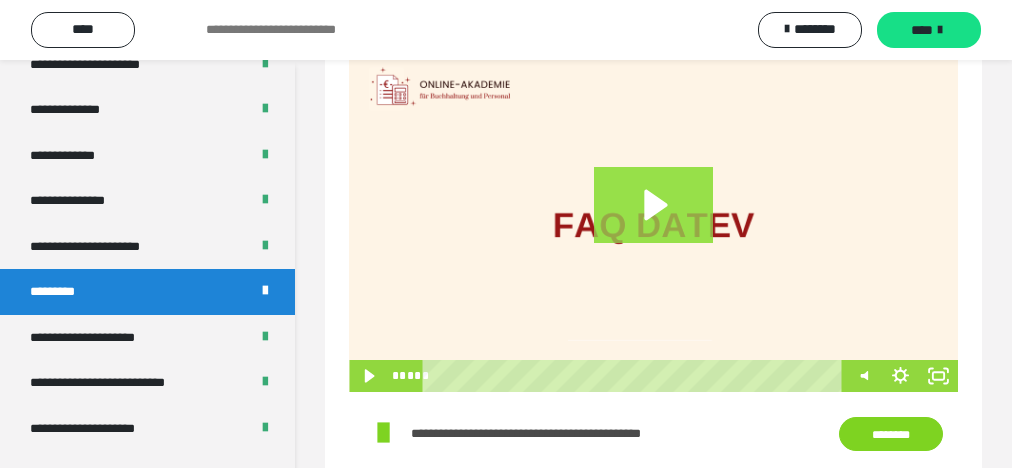 click 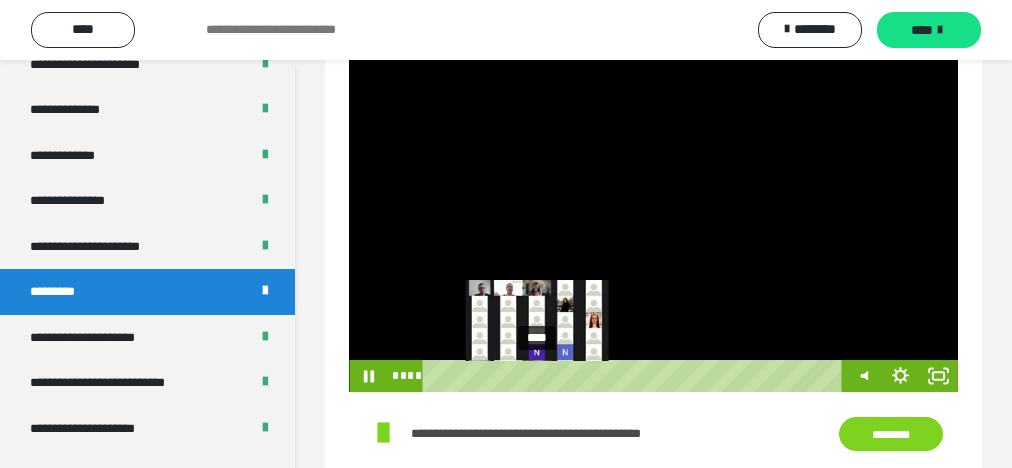 click on "****" at bounding box center (636, 376) 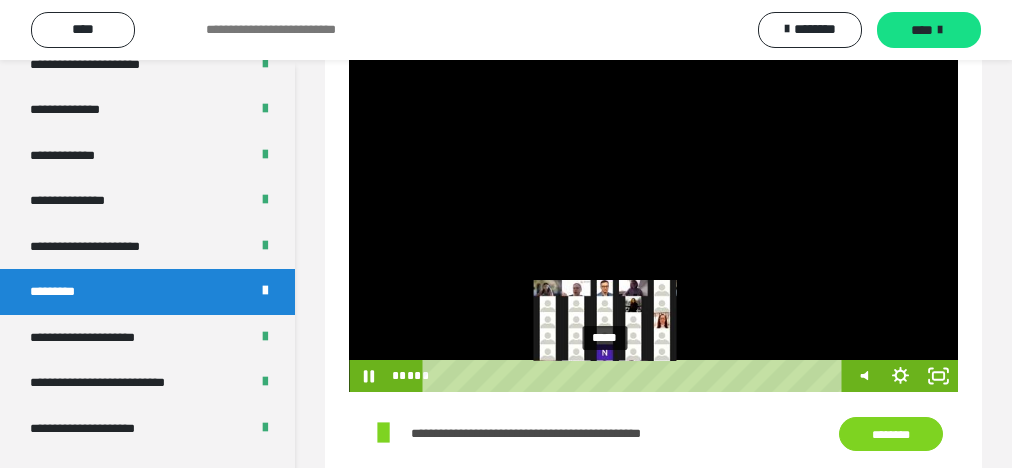 click on "*****" at bounding box center [636, 376] 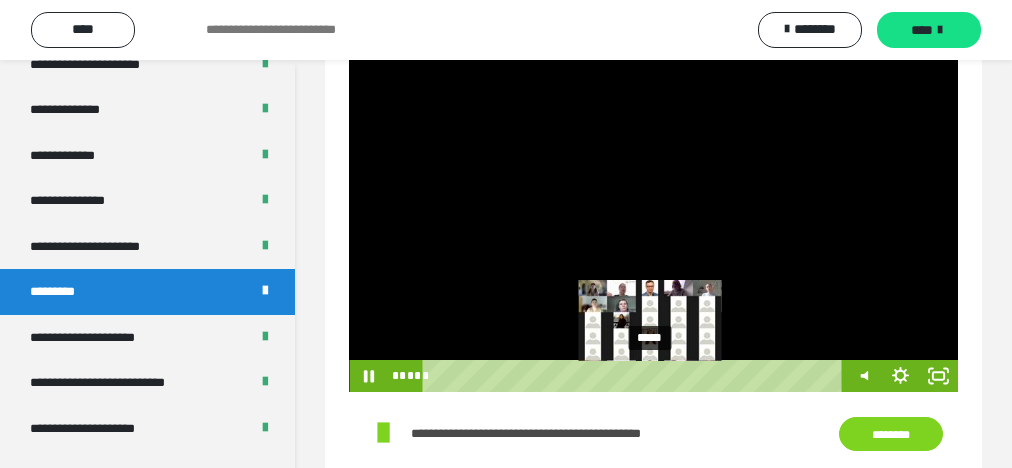 click on "*****" at bounding box center (636, 376) 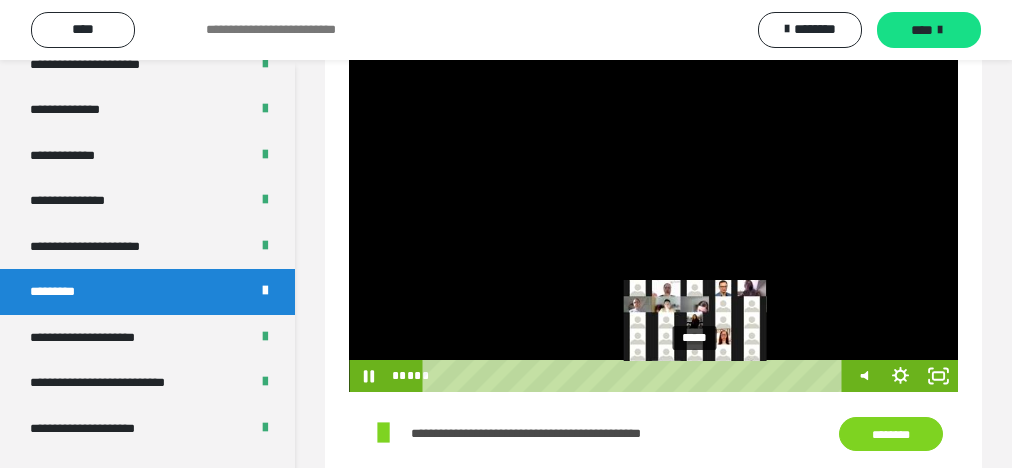 click on "*****" at bounding box center [636, 376] 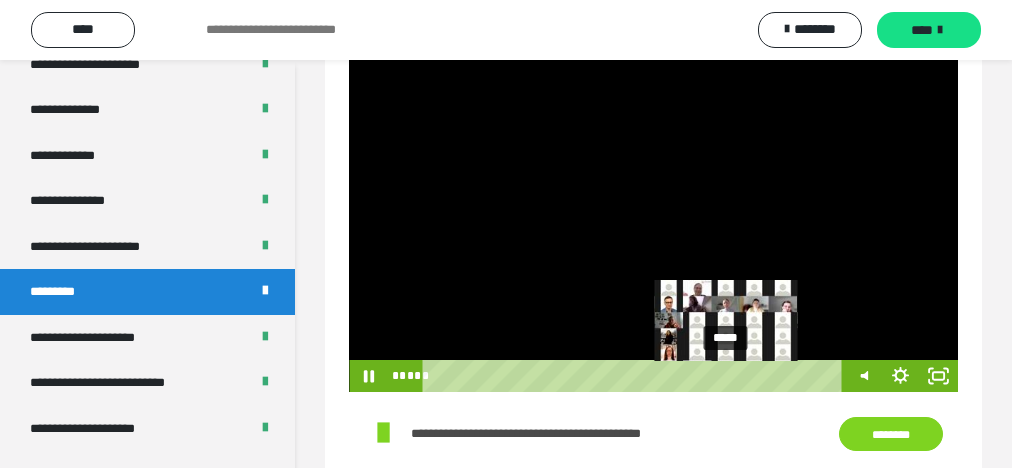 click on "*****" at bounding box center (636, 376) 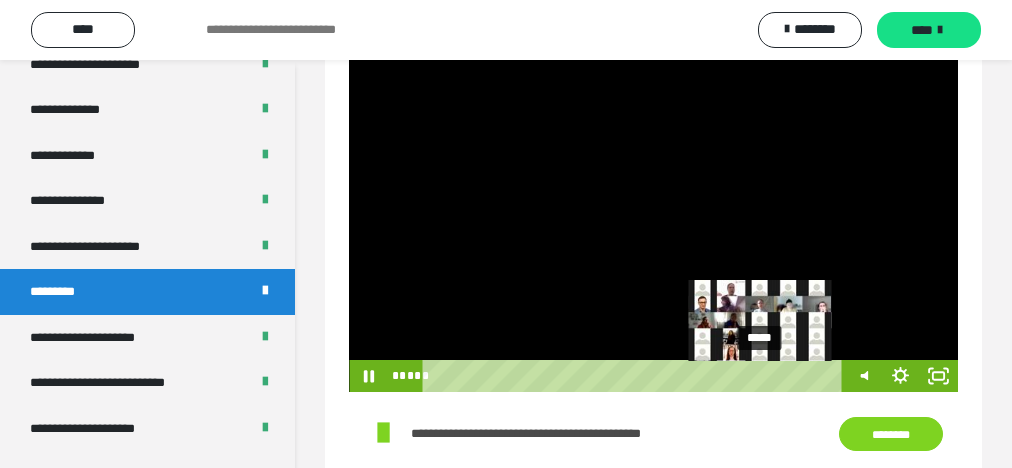 click on "*****" at bounding box center [636, 376] 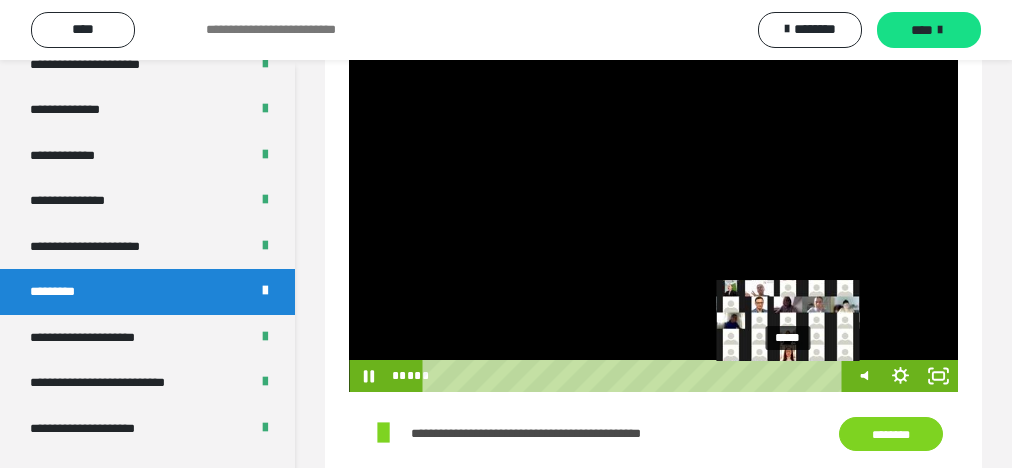 click on "*****" at bounding box center [636, 376] 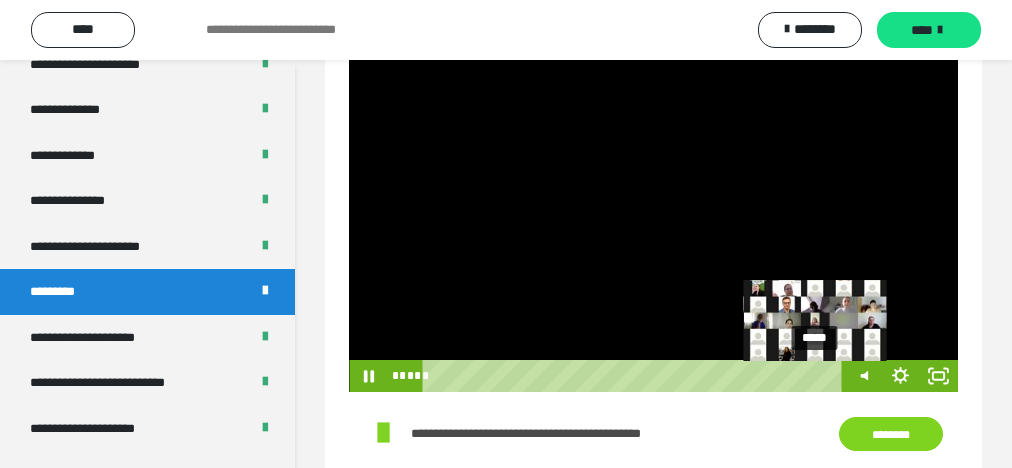 click on "*****" at bounding box center [636, 376] 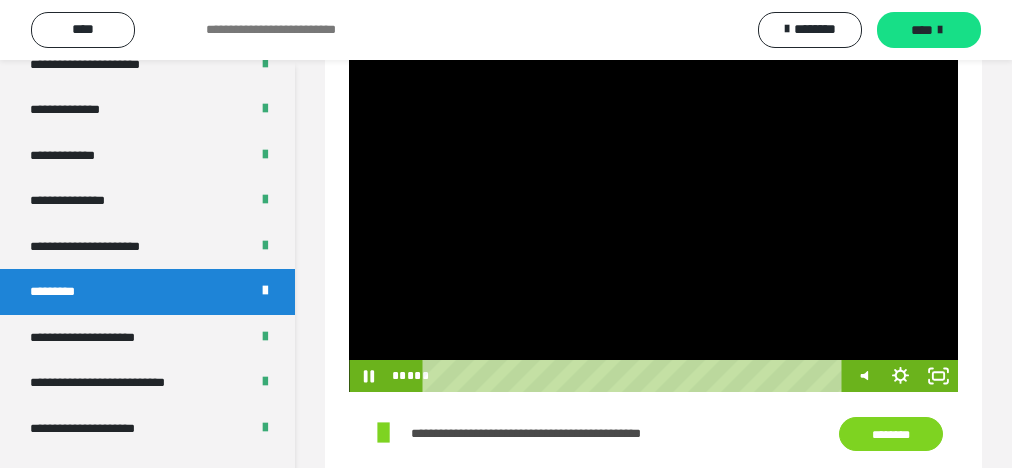 click at bounding box center (653, 221) 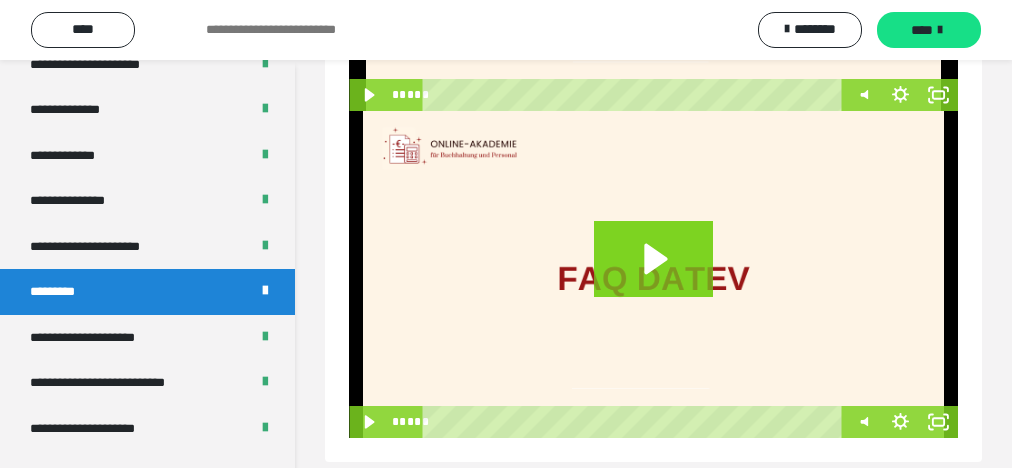 scroll, scrollTop: 1473, scrollLeft: 0, axis: vertical 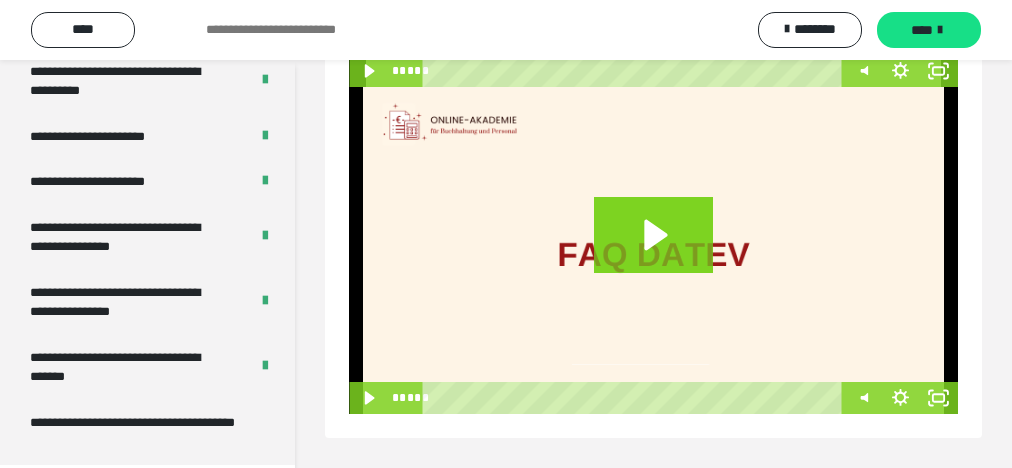 click on "**********" at bounding box center [133, 432] 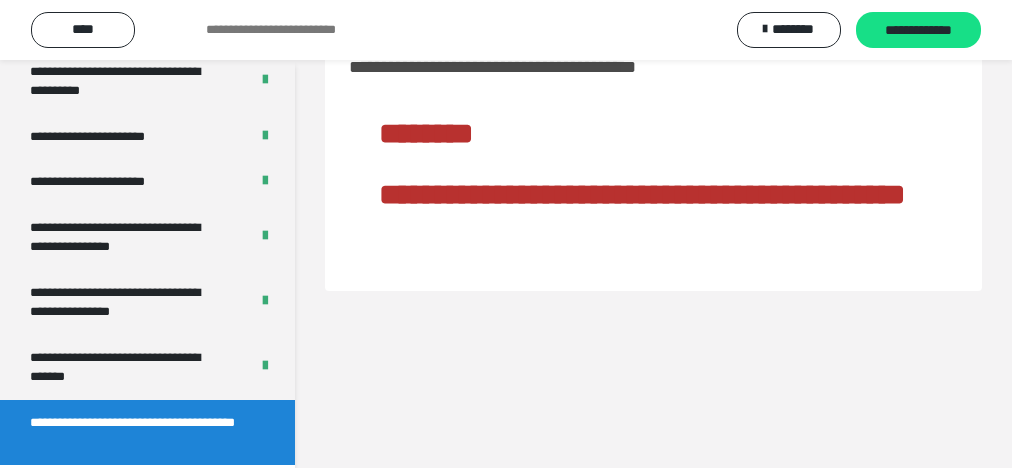 scroll, scrollTop: 60, scrollLeft: 0, axis: vertical 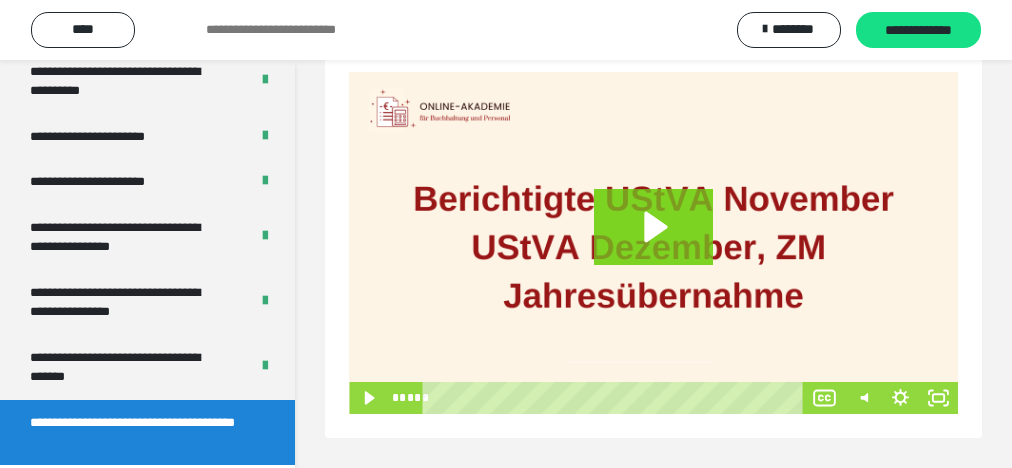 click on "**********" at bounding box center (918, 31) 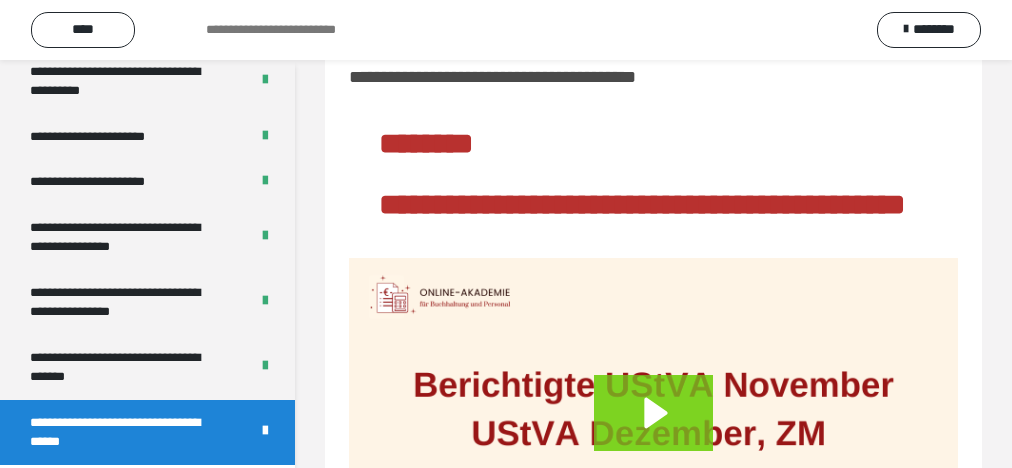 scroll, scrollTop: 48, scrollLeft: 0, axis: vertical 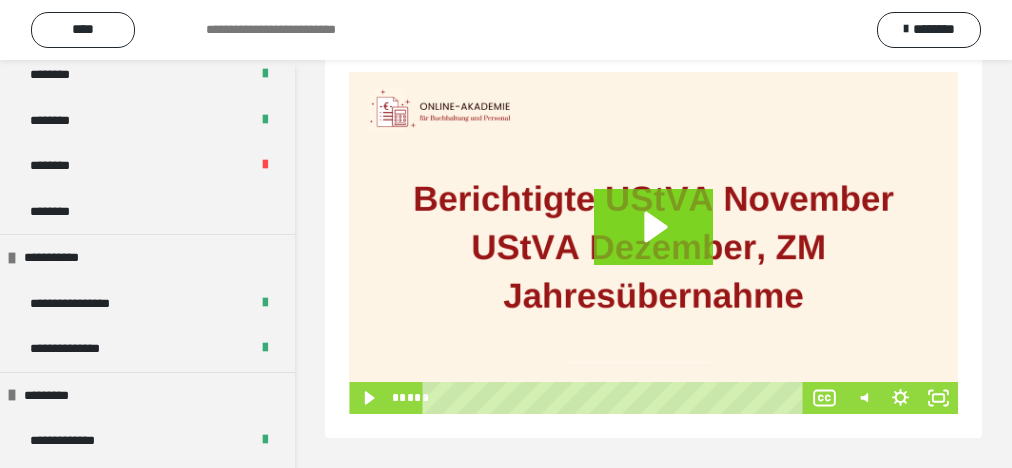 click on "********" at bounding box center [147, 212] 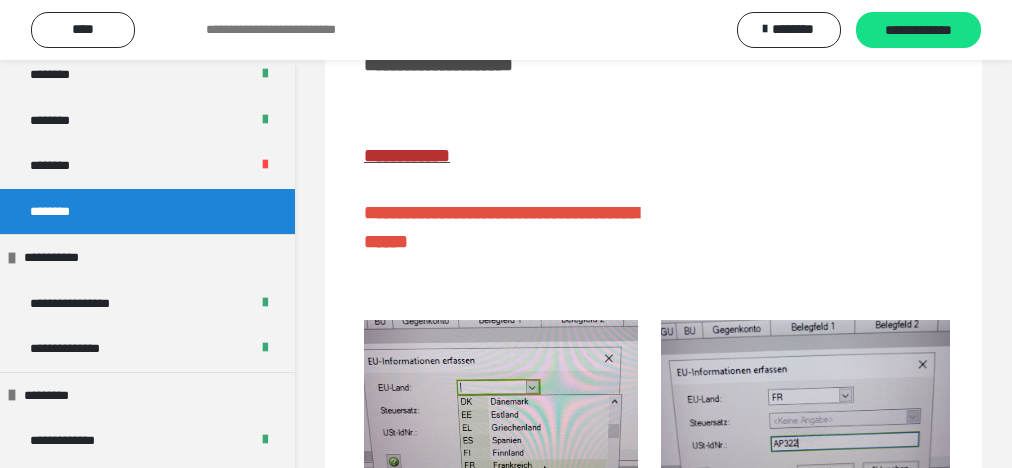 click on "**********" at bounding box center [918, 31] 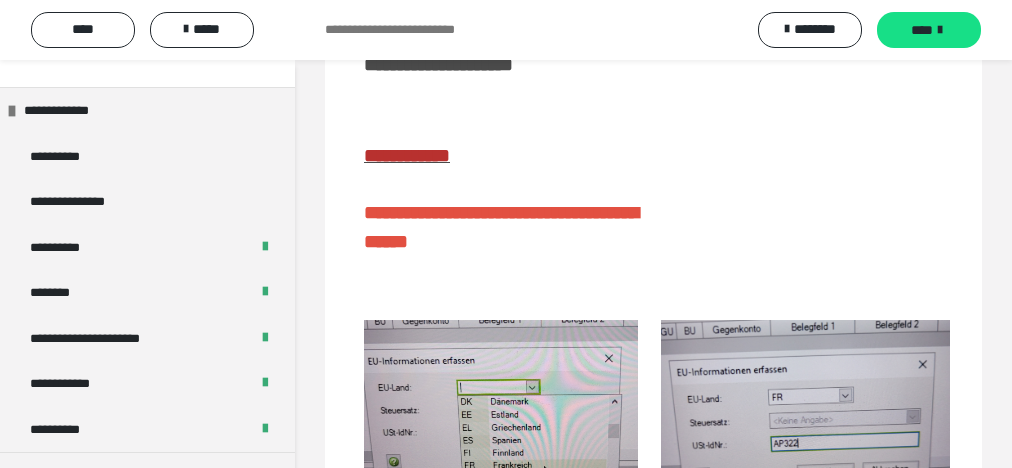 scroll, scrollTop: 0, scrollLeft: 0, axis: both 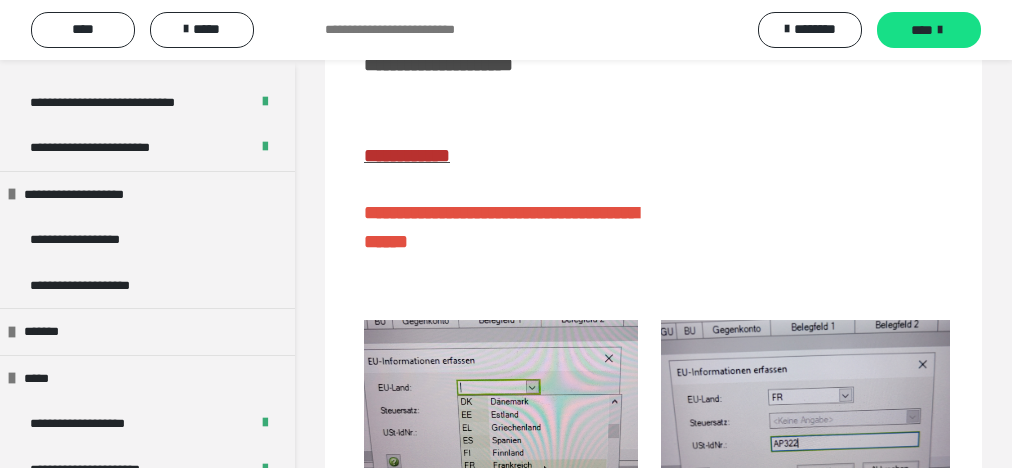 click on "*******" at bounding box center [147, 331] 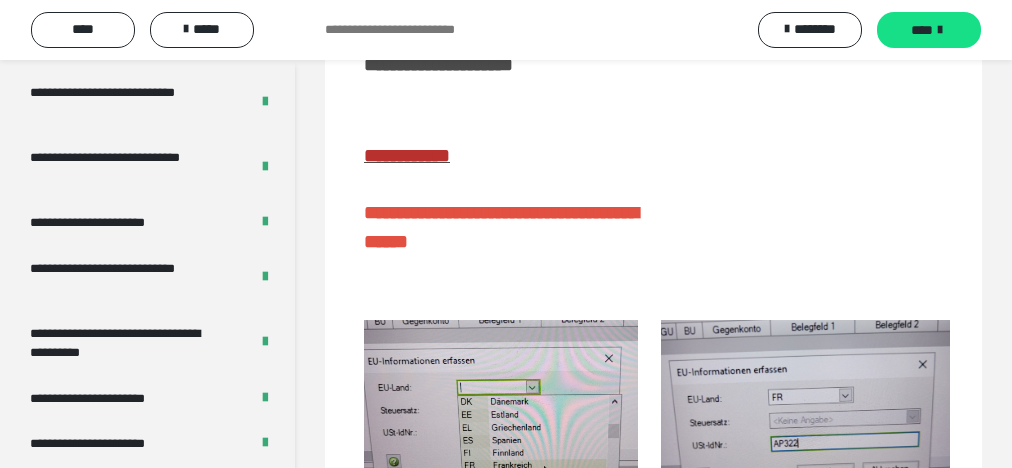 scroll, scrollTop: 3952, scrollLeft: 0, axis: vertical 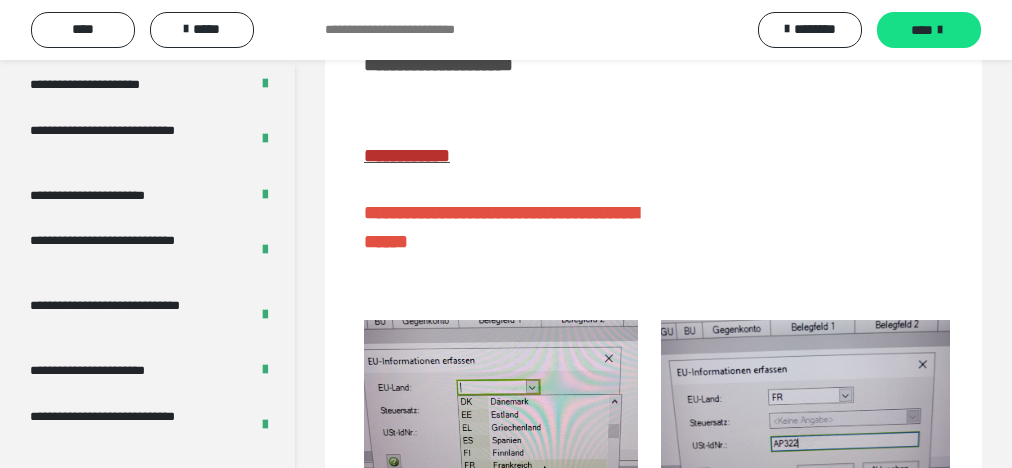 click on "**********" at bounding box center [125, 140] 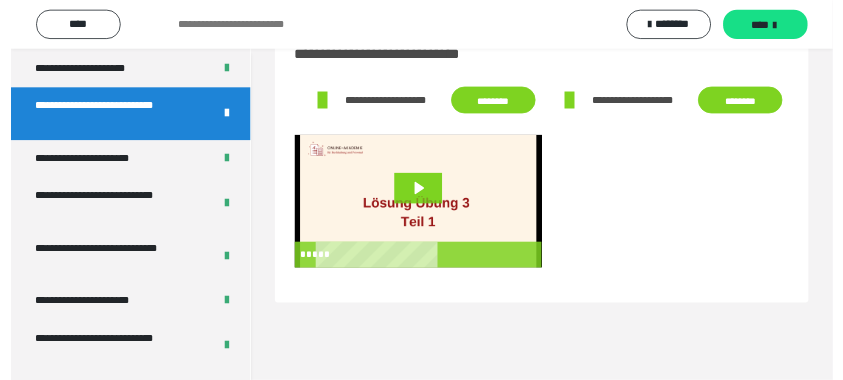 scroll, scrollTop: 60, scrollLeft: 0, axis: vertical 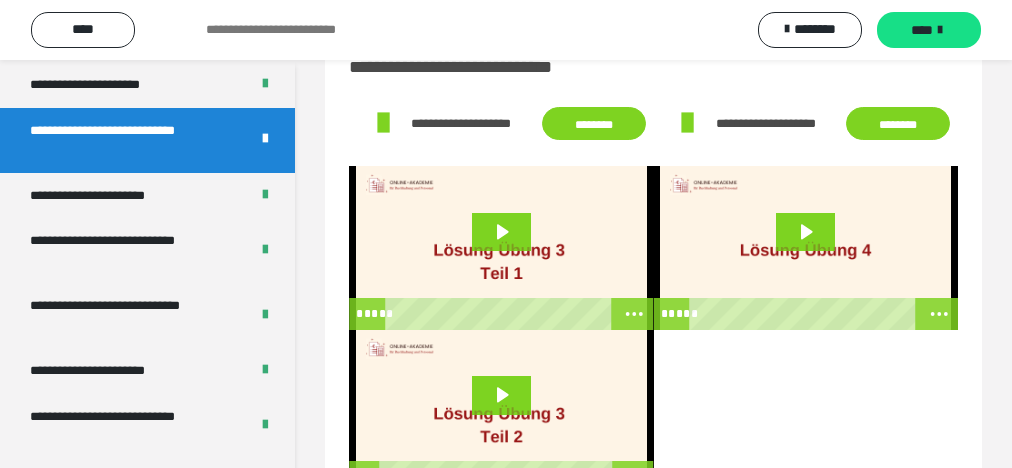 click at bounding box center [806, 412] 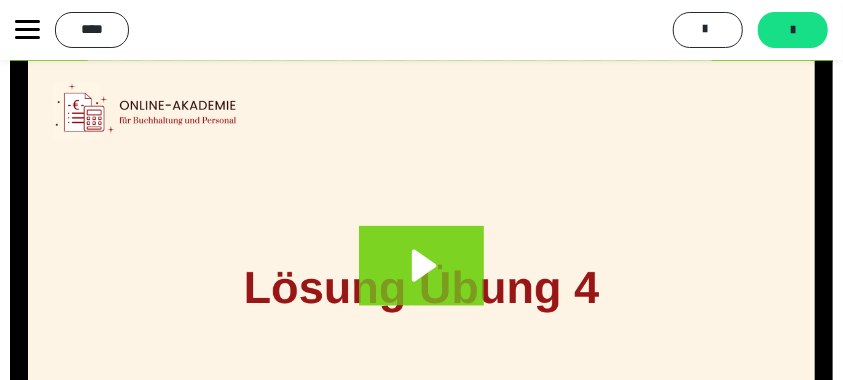 scroll, scrollTop: 693, scrollLeft: 0, axis: vertical 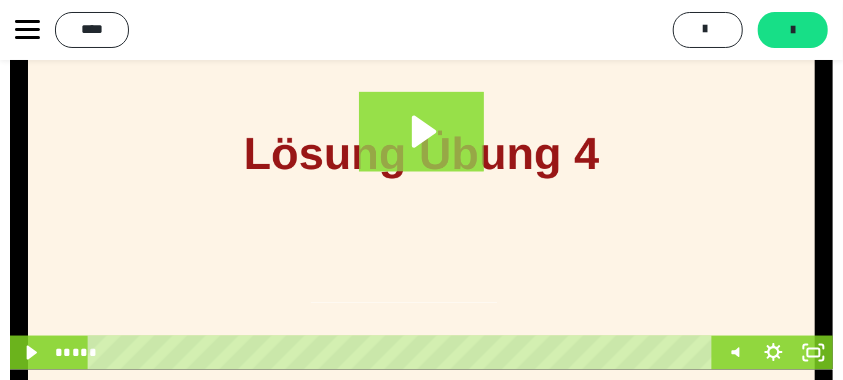 click 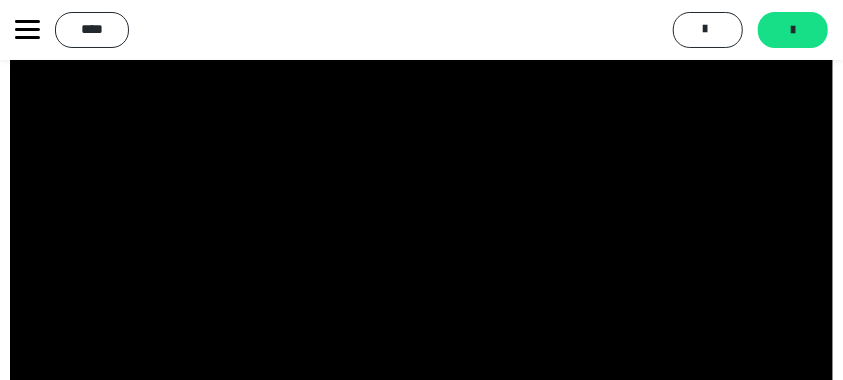 scroll, scrollTop: 770, scrollLeft: 0, axis: vertical 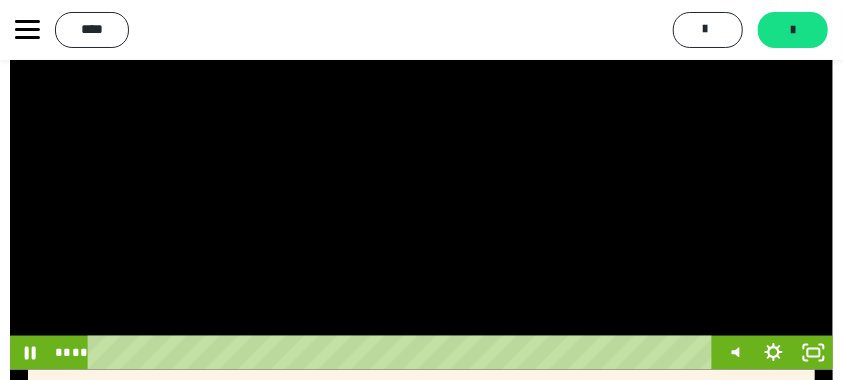 click at bounding box center [421, 148] 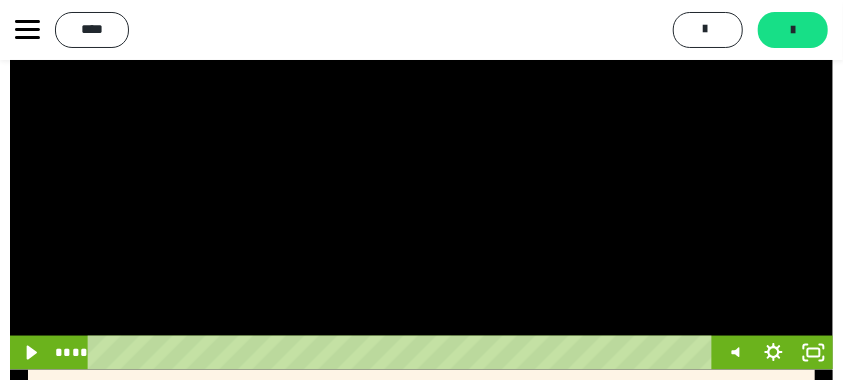 click at bounding box center (421, 148) 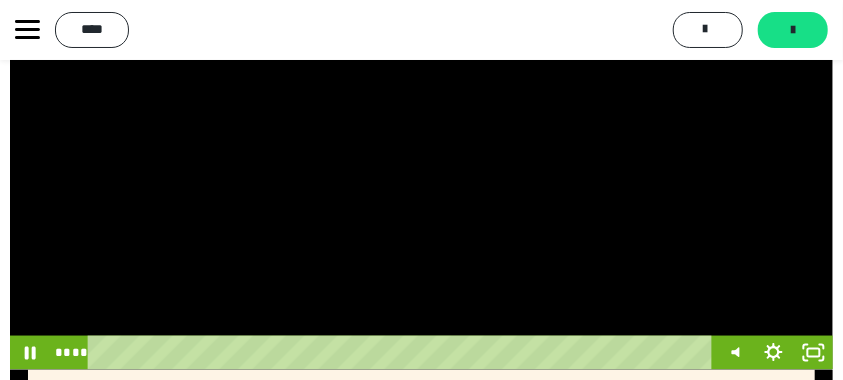click at bounding box center [421, 148] 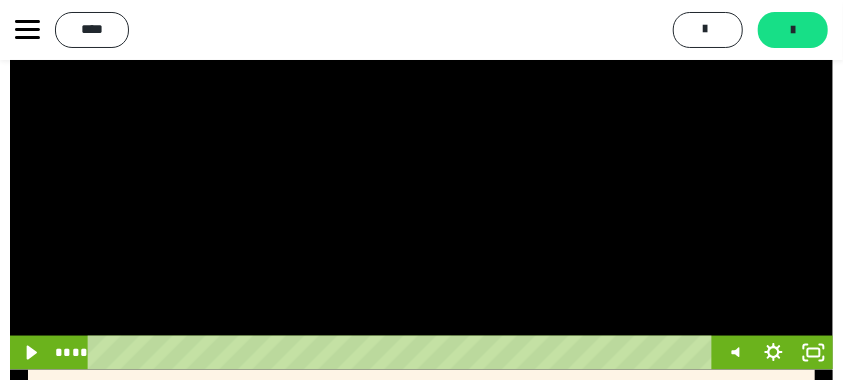 click at bounding box center (421, 148) 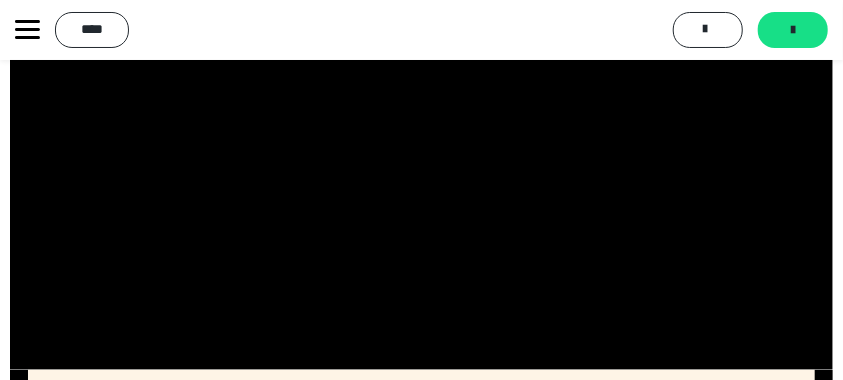 click at bounding box center [421, 148] 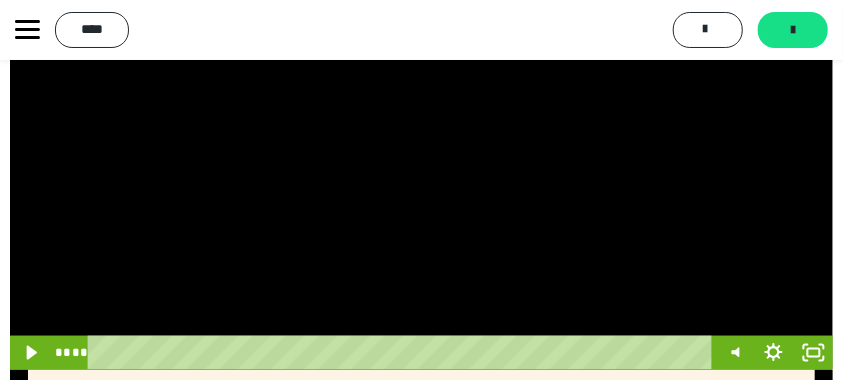 click at bounding box center (421, 148) 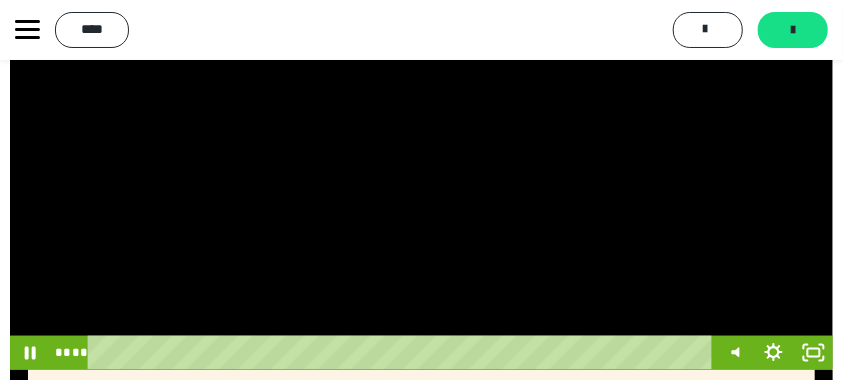 click at bounding box center (421, 148) 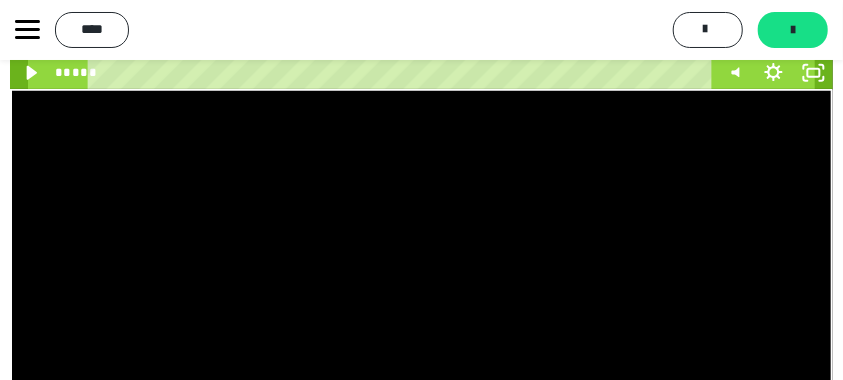 scroll, scrollTop: 662, scrollLeft: 0, axis: vertical 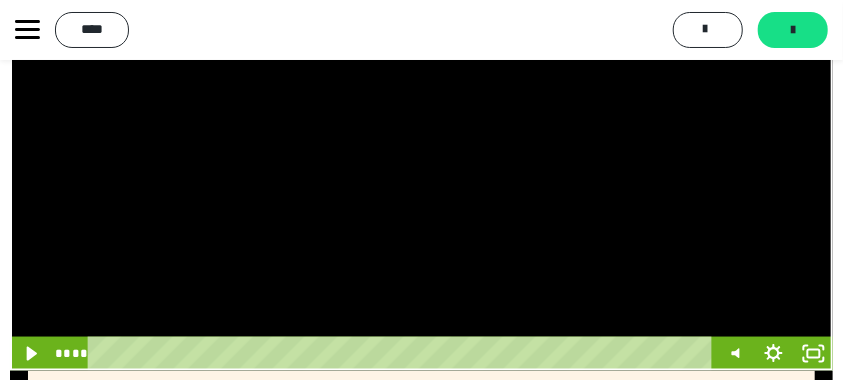 click at bounding box center (421, 149) 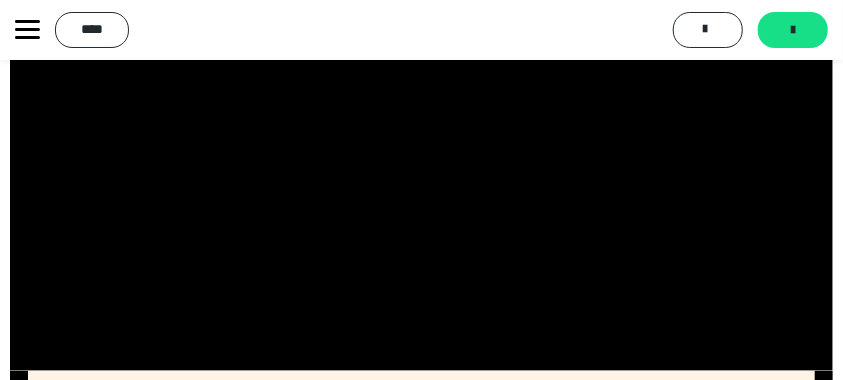 click at bounding box center (421, 149) 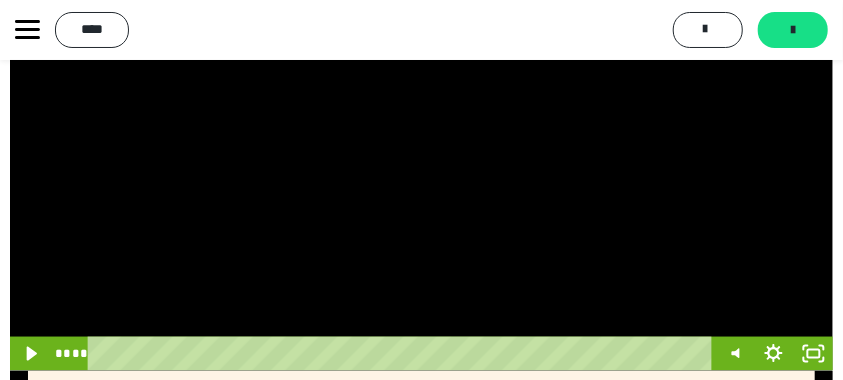 click at bounding box center (421, 149) 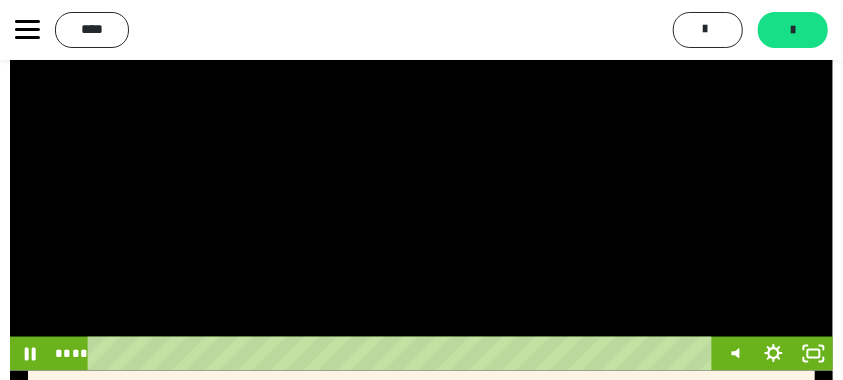 click at bounding box center (421, 149) 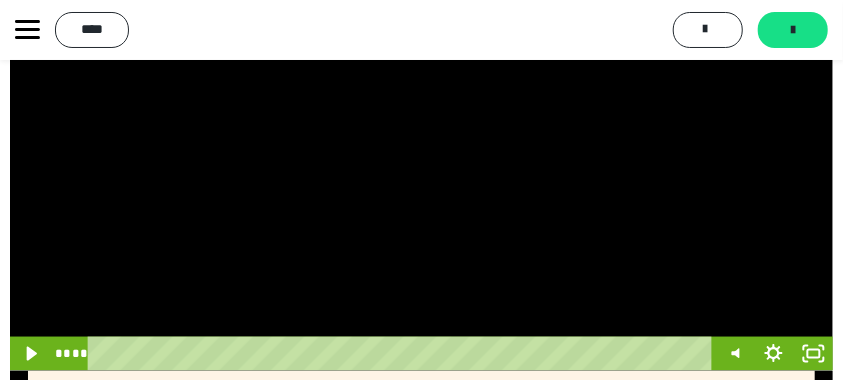 click at bounding box center [421, 149] 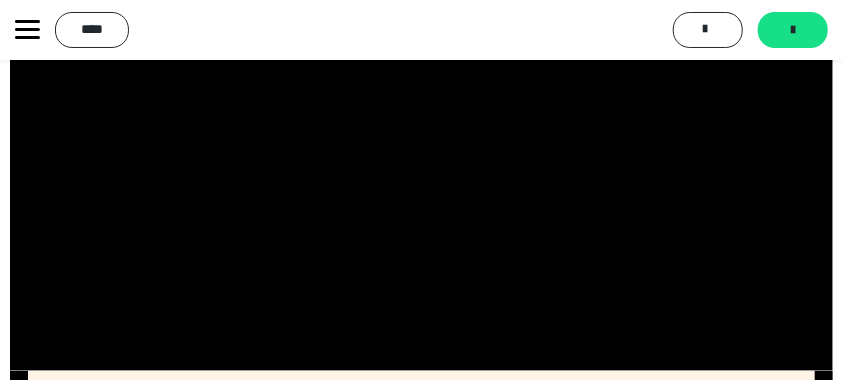 click at bounding box center [421, 149] 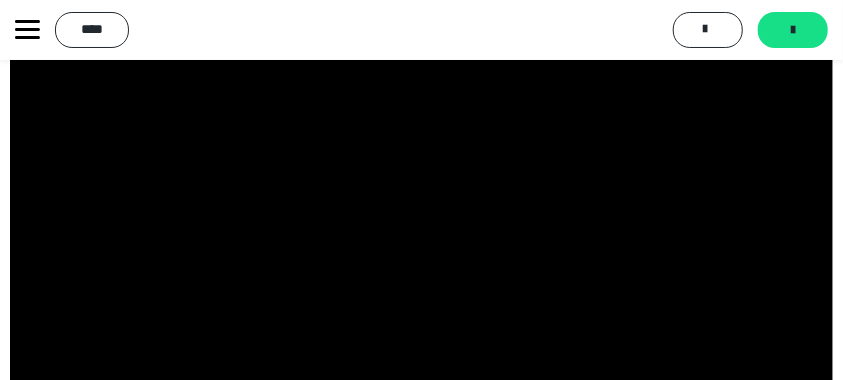 scroll, scrollTop: 790, scrollLeft: 0, axis: vertical 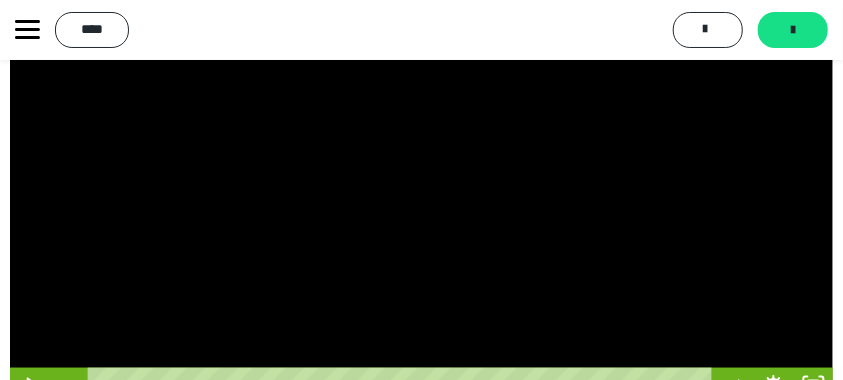 click at bounding box center (421, 180) 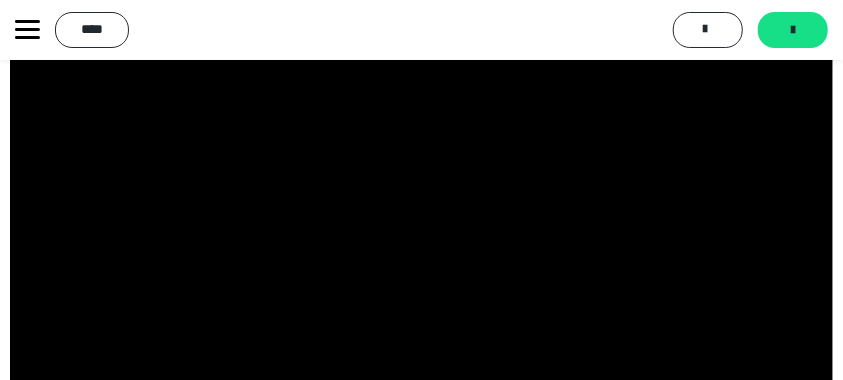 click at bounding box center (421, 180) 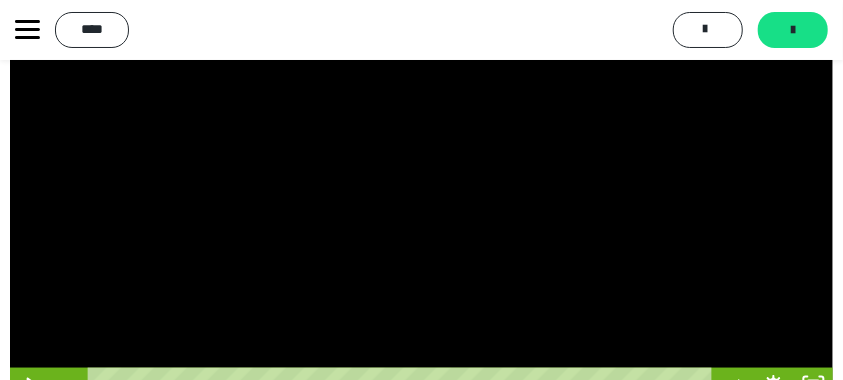 click at bounding box center [421, 180] 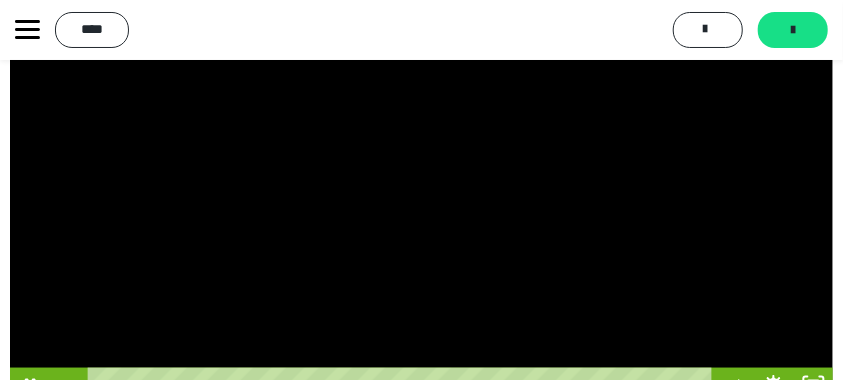 click at bounding box center (421, 180) 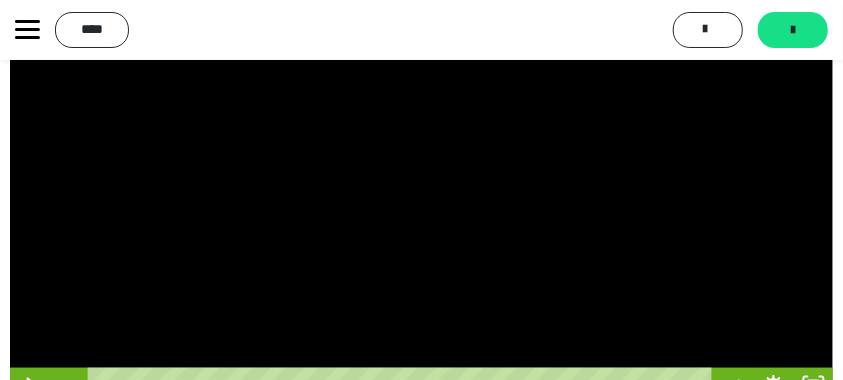 click at bounding box center [421, 180] 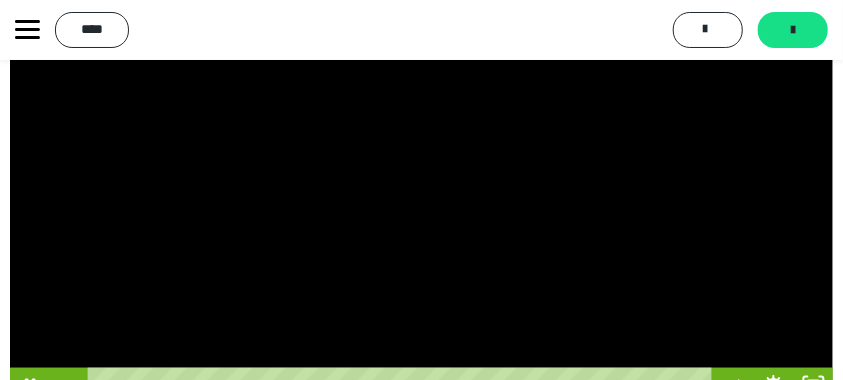 click at bounding box center (421, 180) 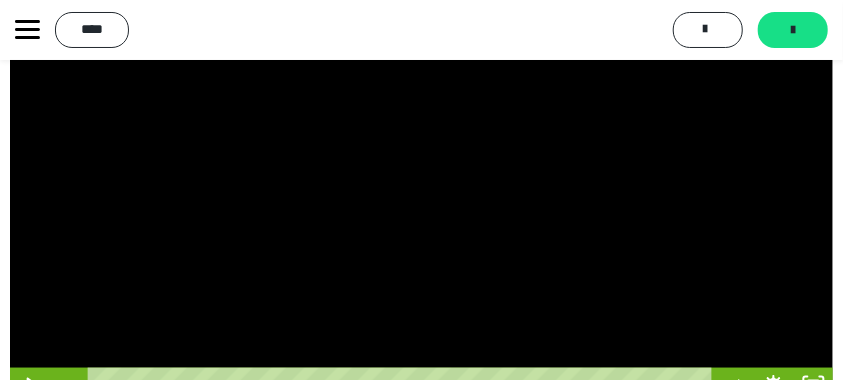 click at bounding box center (421, 180) 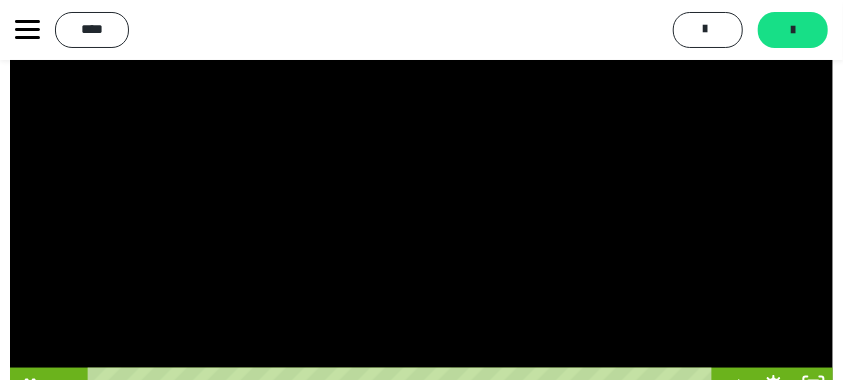 click at bounding box center [421, 180] 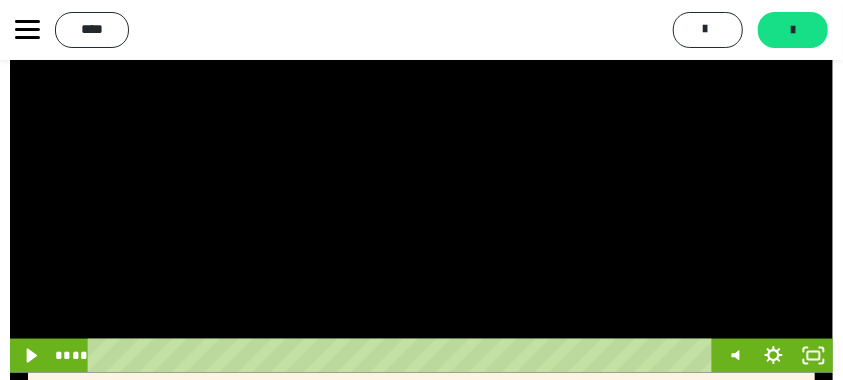 scroll, scrollTop: 827, scrollLeft: 0, axis: vertical 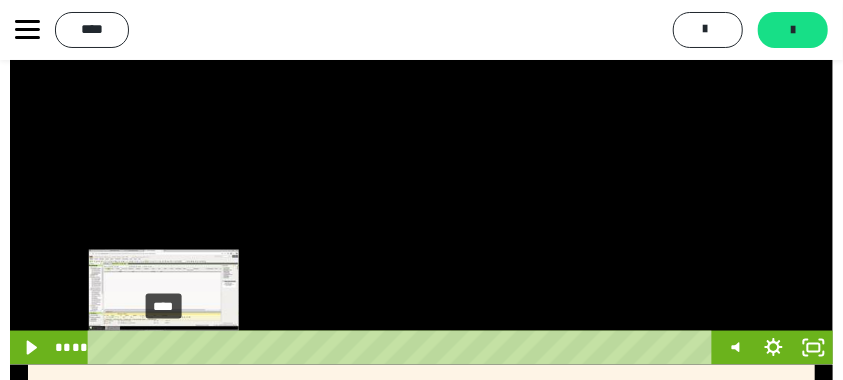 click on "****" at bounding box center [403, 348] 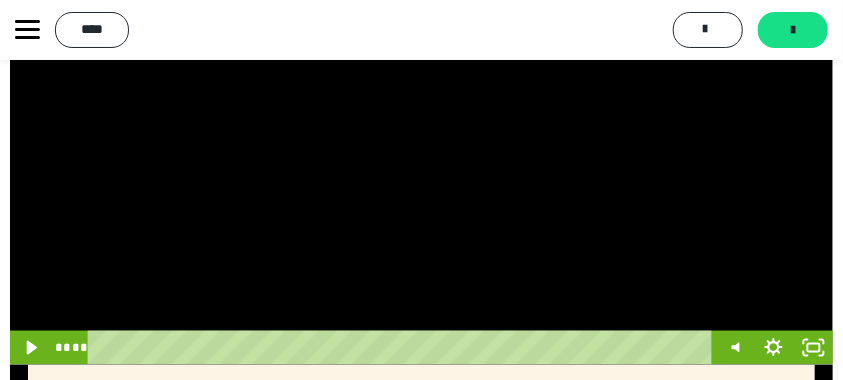 click at bounding box center (421, 143) 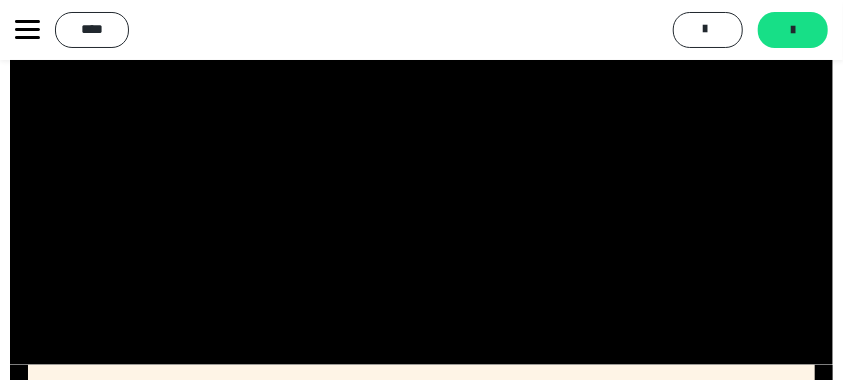 click at bounding box center [421, 143] 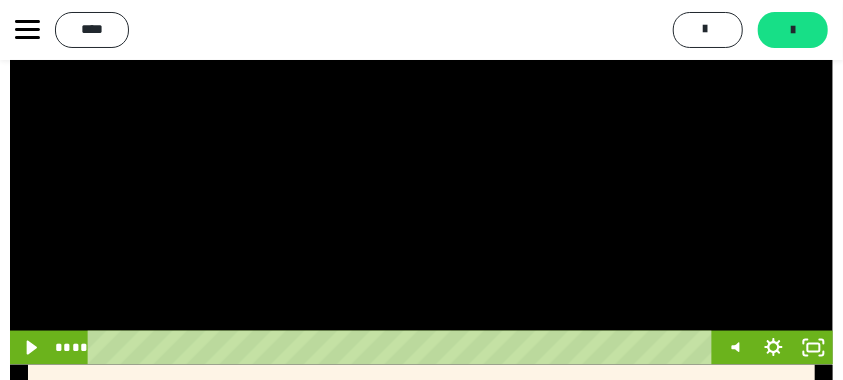click at bounding box center (421, 143) 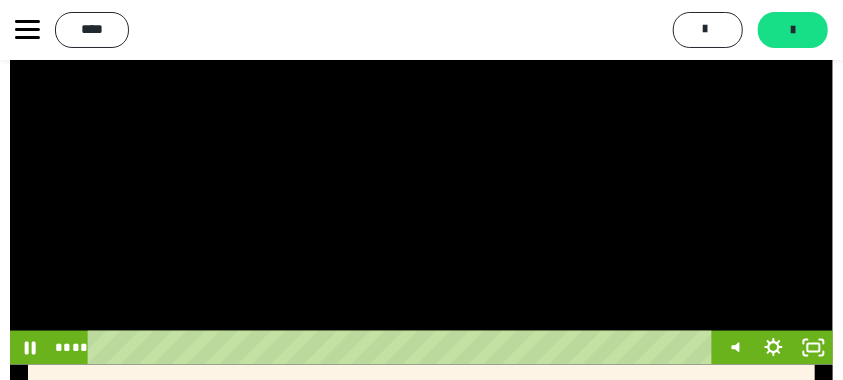 click at bounding box center (421, 143) 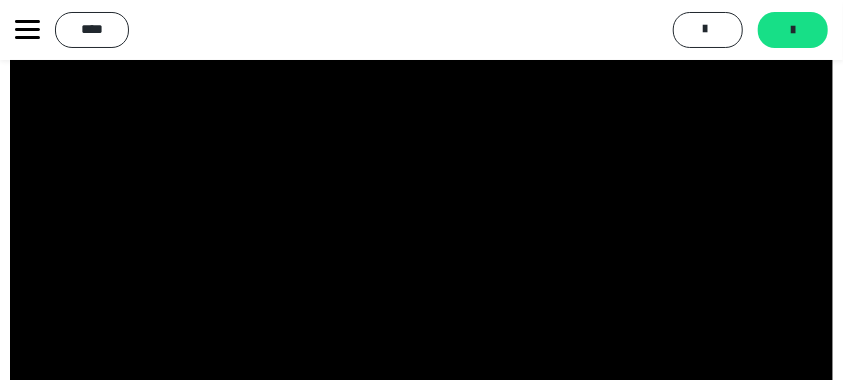 scroll, scrollTop: 770, scrollLeft: 0, axis: vertical 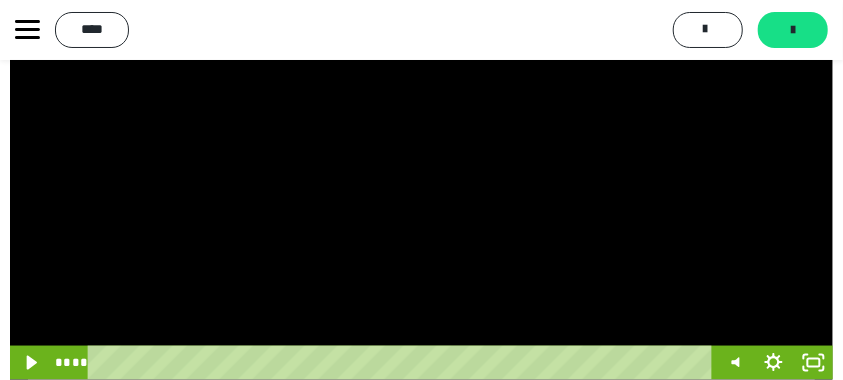click at bounding box center (421, 158) 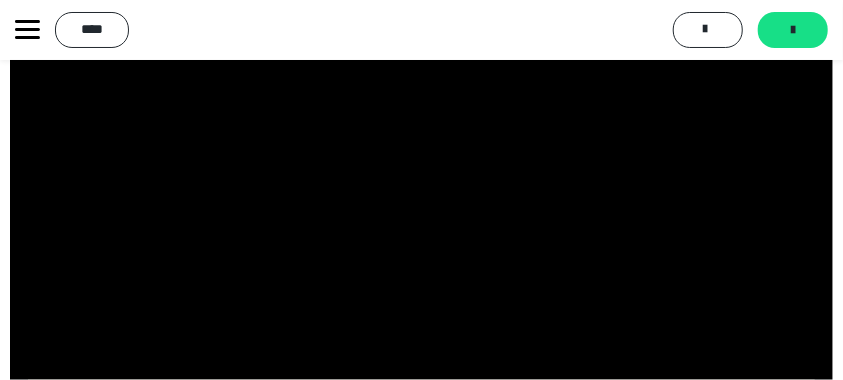 click at bounding box center (421, 158) 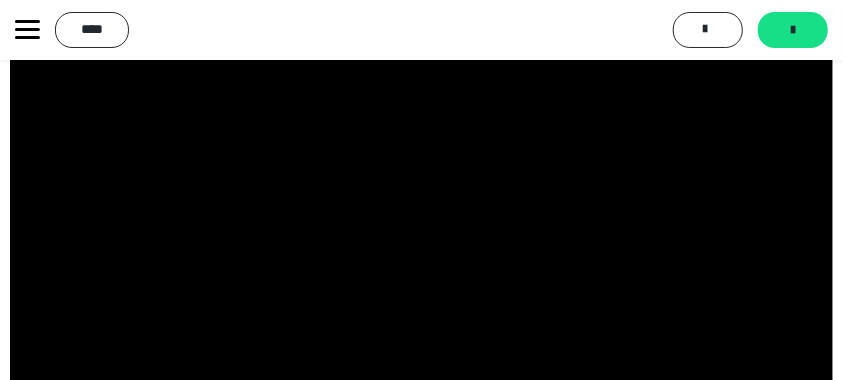 scroll, scrollTop: 819, scrollLeft: 0, axis: vertical 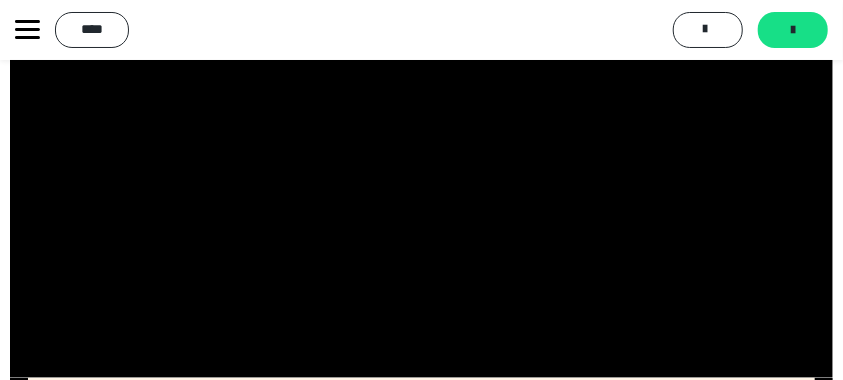 click at bounding box center (421, 156) 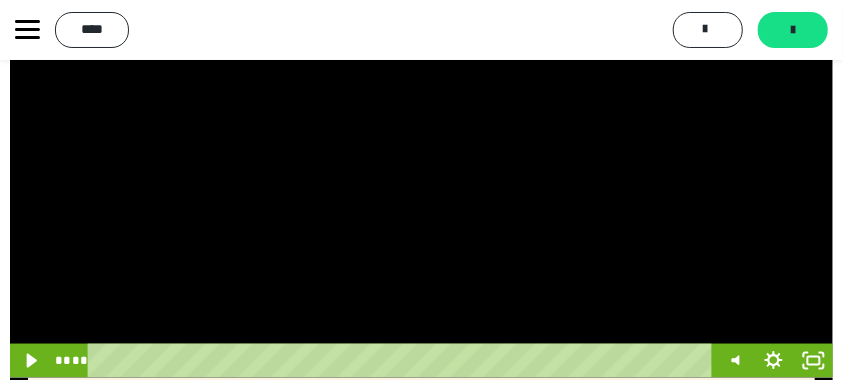 click at bounding box center (421, 156) 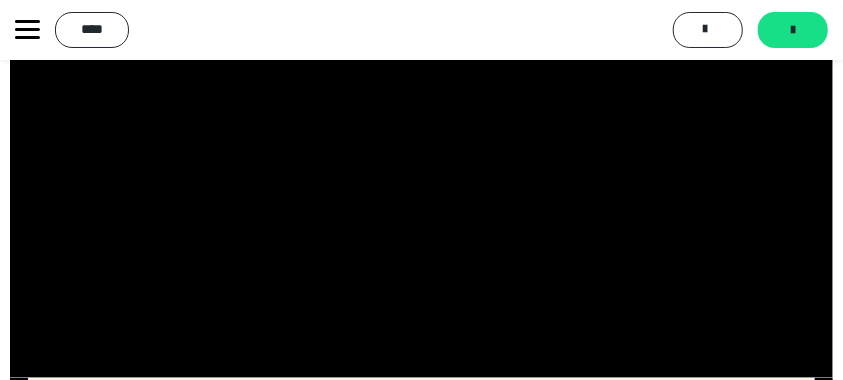click at bounding box center [421, 156] 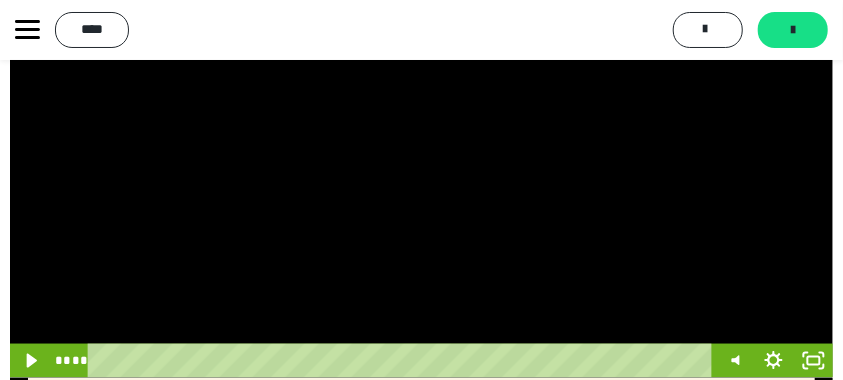 click at bounding box center [421, 156] 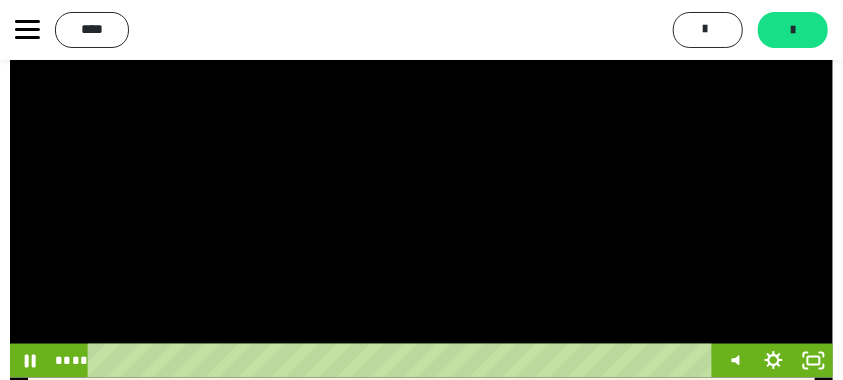 click at bounding box center [421, 156] 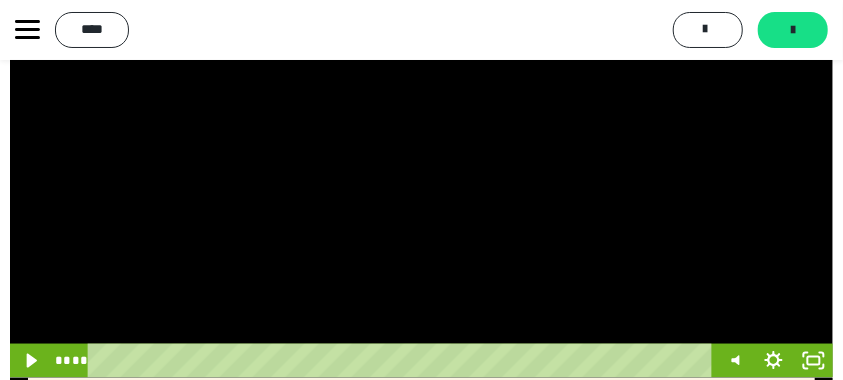 click at bounding box center [421, 156] 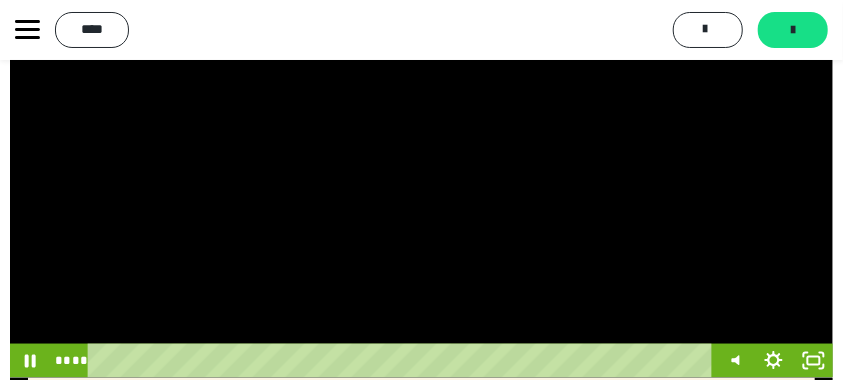 click at bounding box center [421, 156] 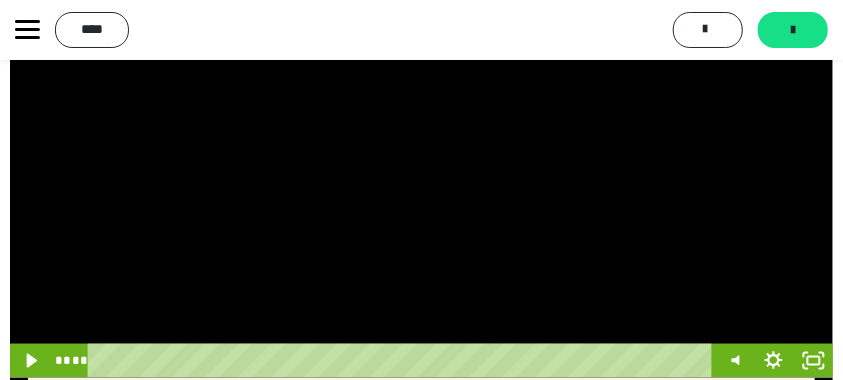 click at bounding box center [421, 156] 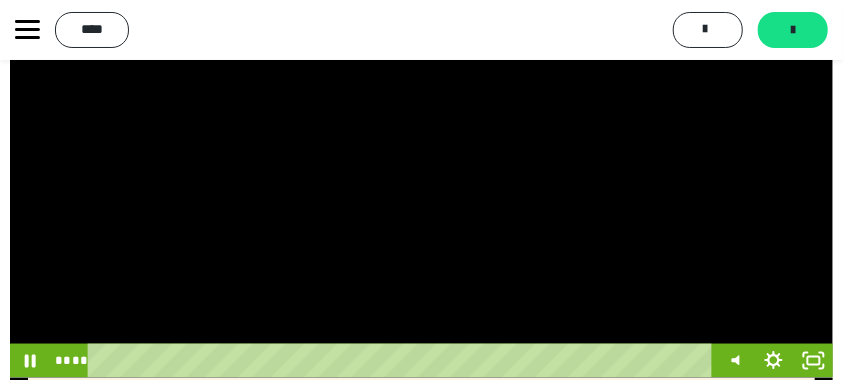 click at bounding box center (421, 156) 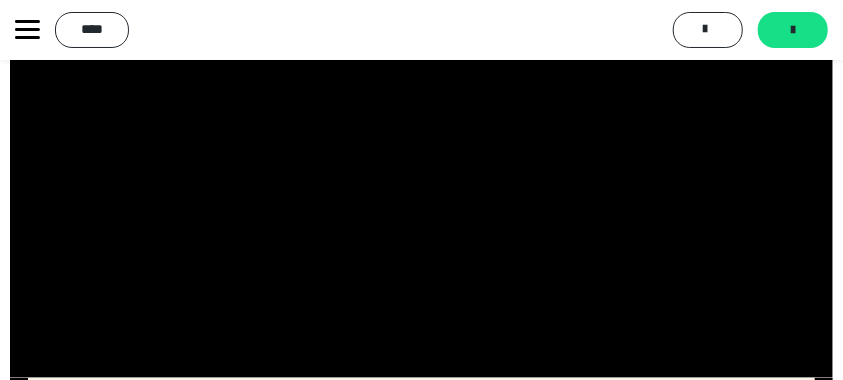 click at bounding box center [421, 156] 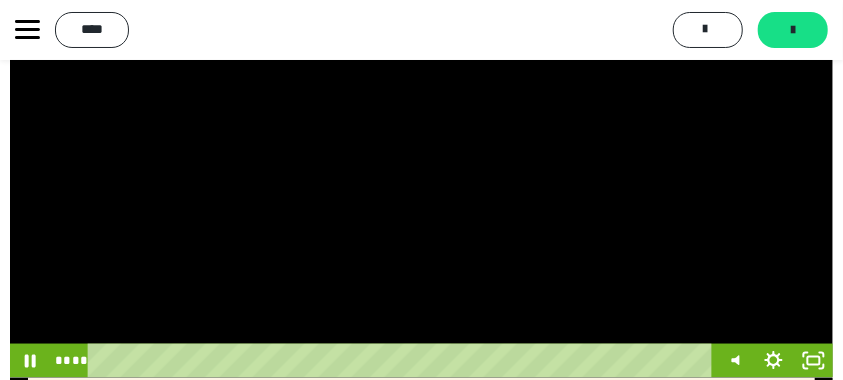 click at bounding box center (421, 156) 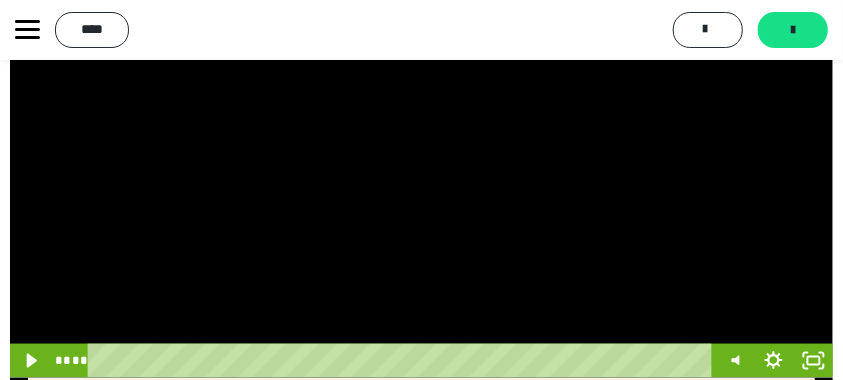 click at bounding box center (421, 156) 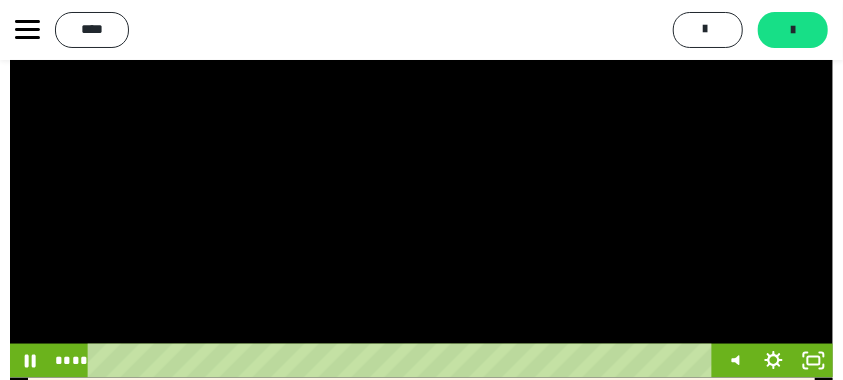 click at bounding box center [421, 156] 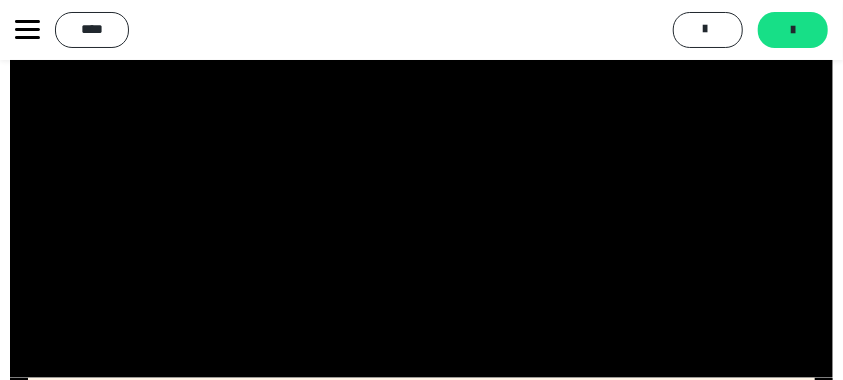 click at bounding box center (421, 156) 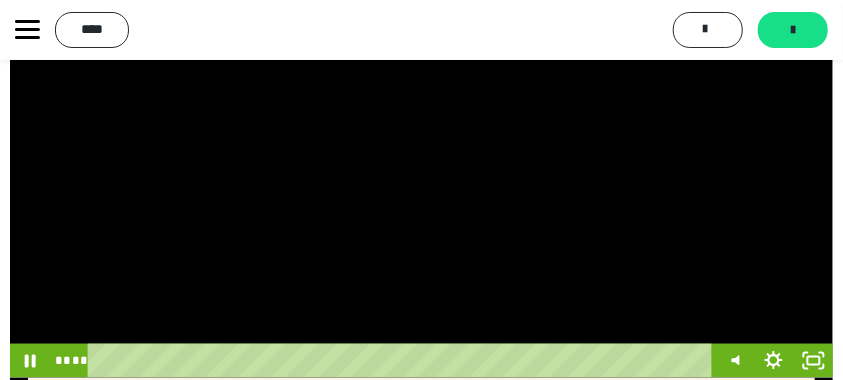 click at bounding box center [421, 156] 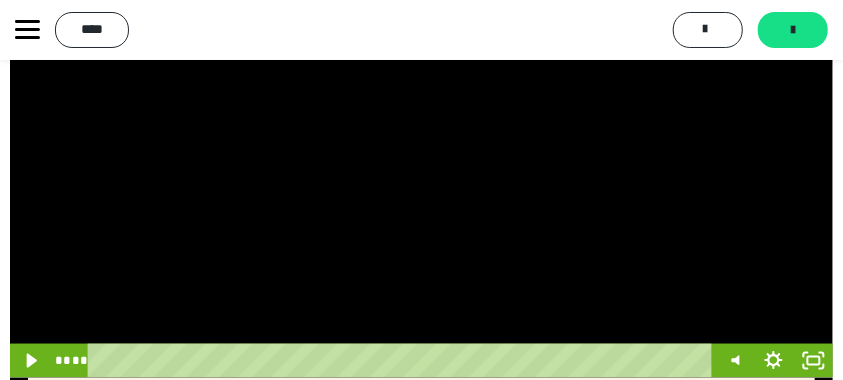 click at bounding box center [421, 156] 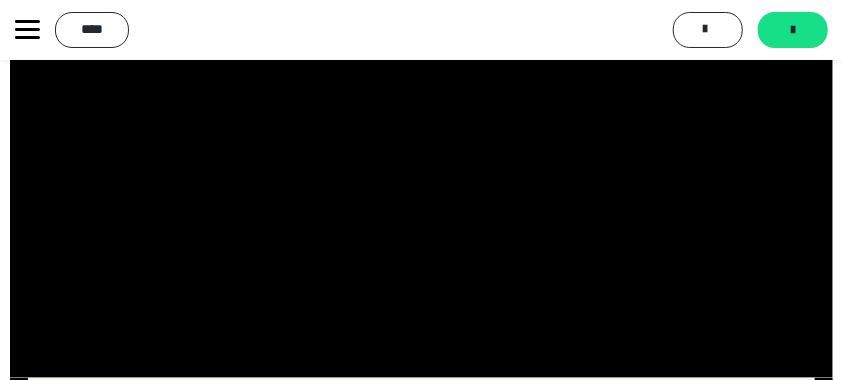 click at bounding box center [421, 156] 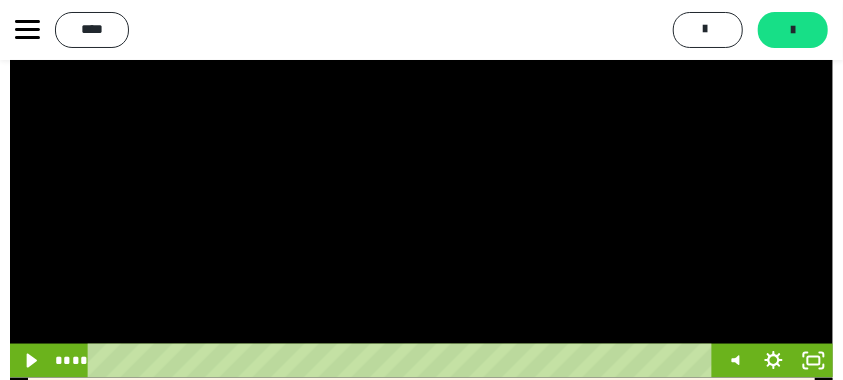 click at bounding box center (421, 156) 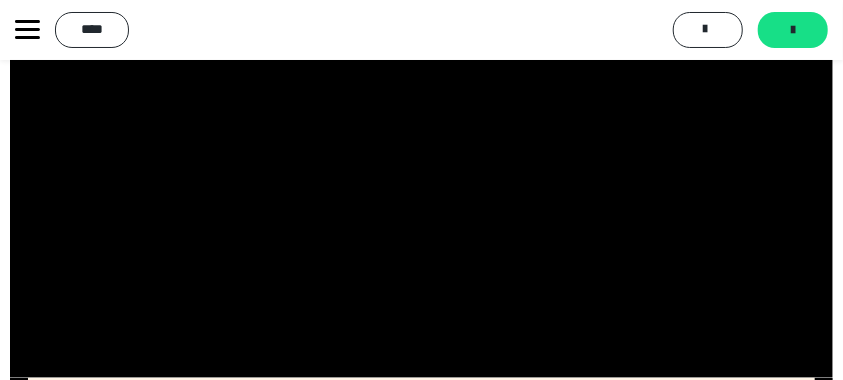click at bounding box center (421, 156) 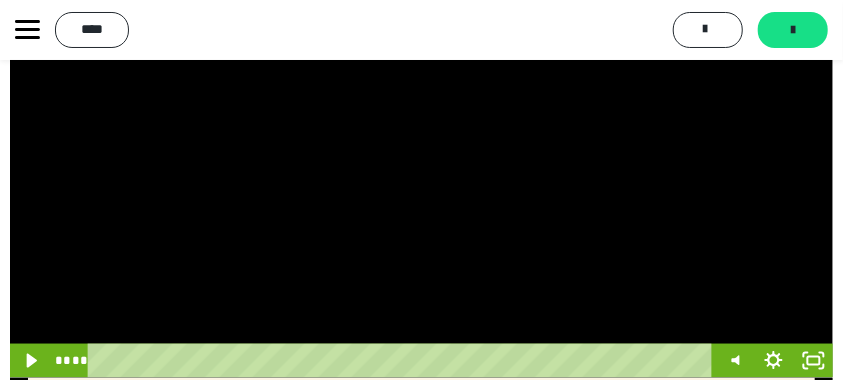 click at bounding box center [421, 156] 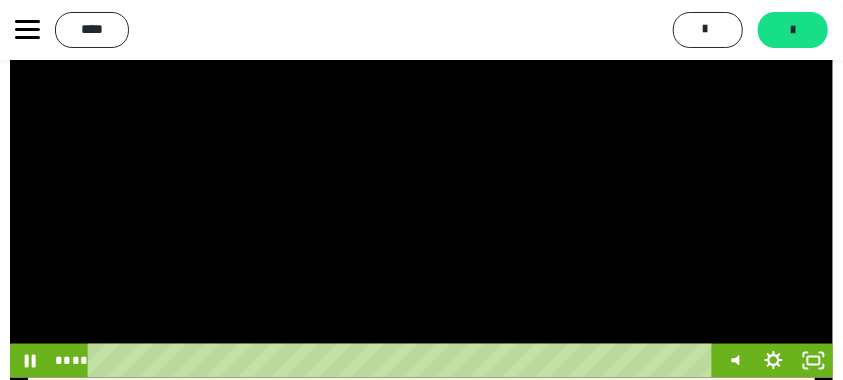 click at bounding box center (421, 156) 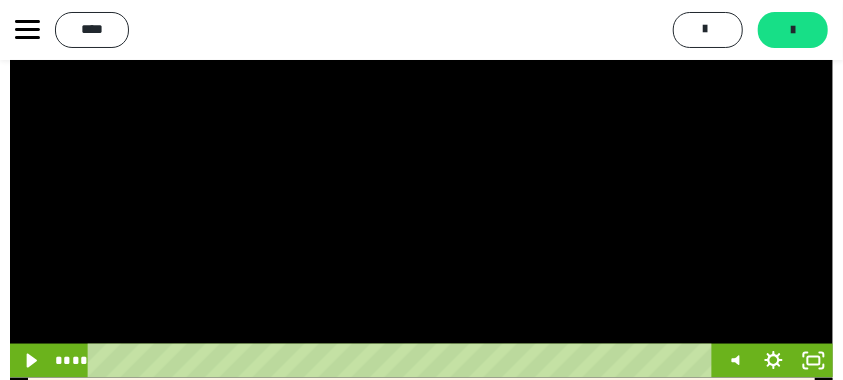 click at bounding box center [421, 156] 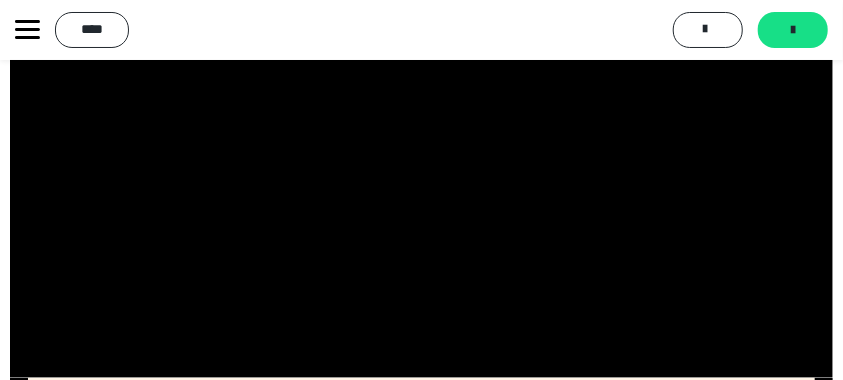 click at bounding box center (421, 156) 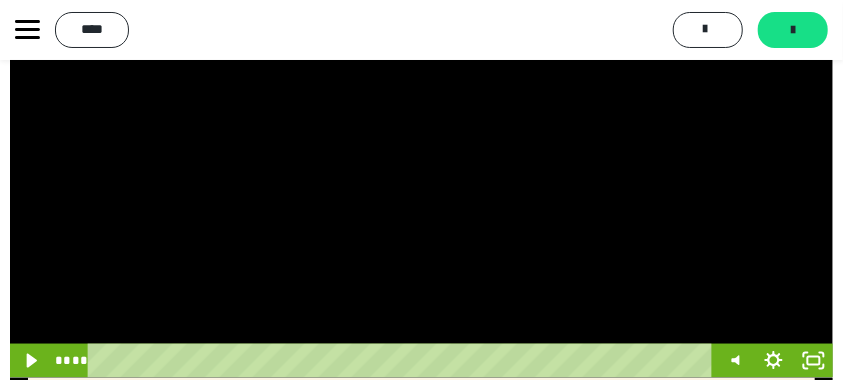 click at bounding box center [421, 156] 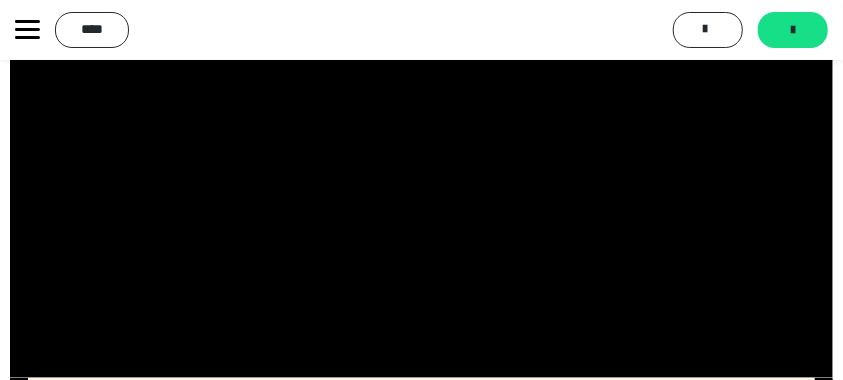 click at bounding box center [421, 156] 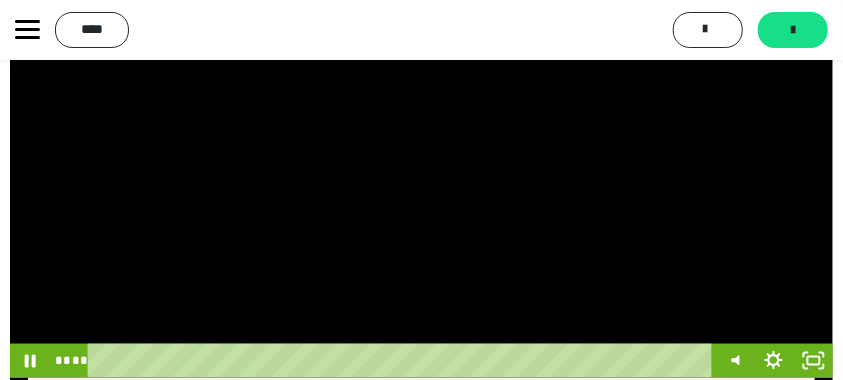 click at bounding box center [421, 156] 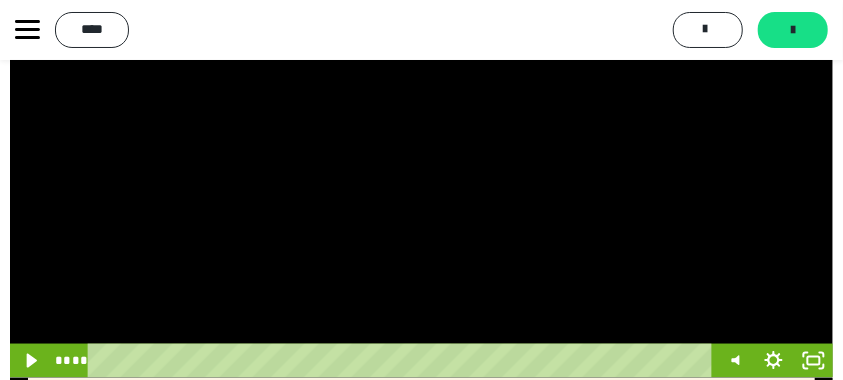 click at bounding box center (421, 156) 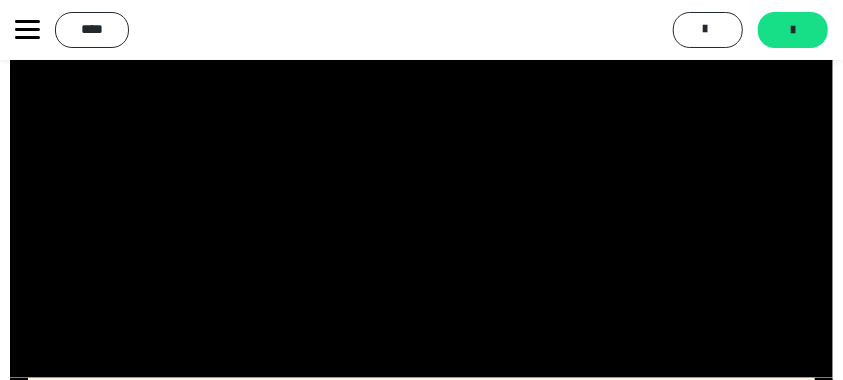 click at bounding box center (421, 156) 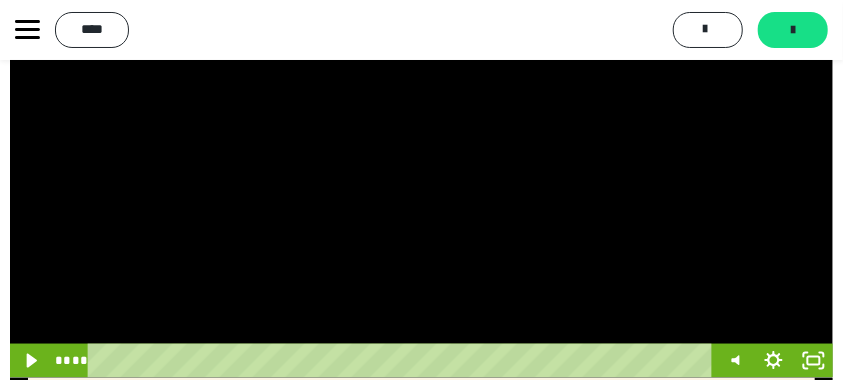 click at bounding box center (421, 156) 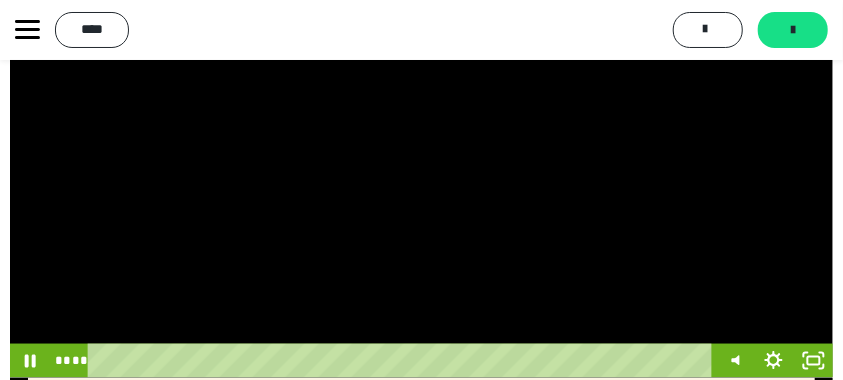 click at bounding box center [421, 156] 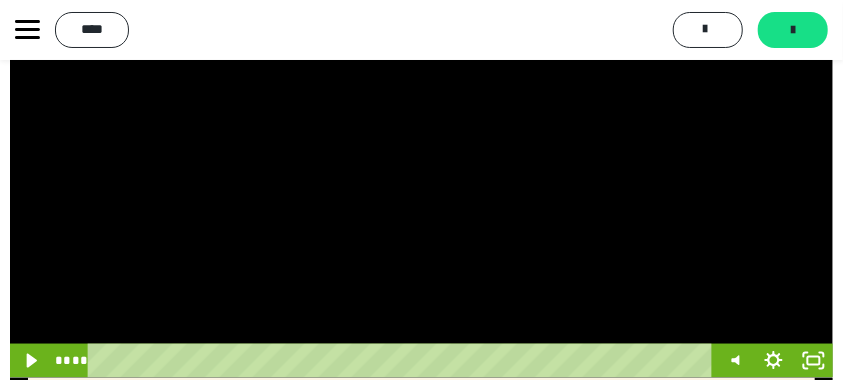 click at bounding box center [421, 156] 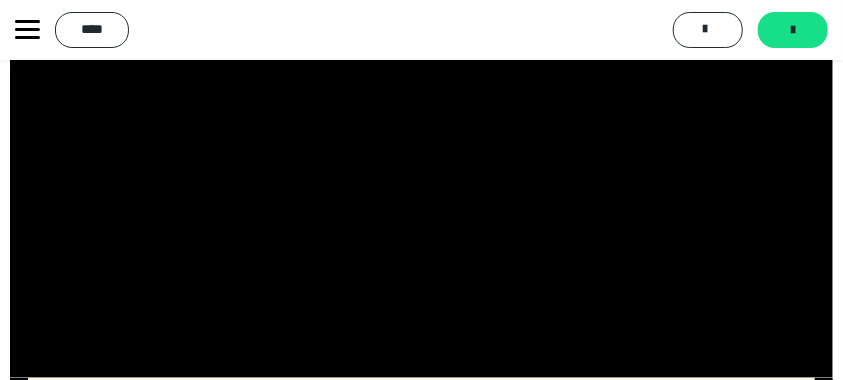 click at bounding box center (421, 156) 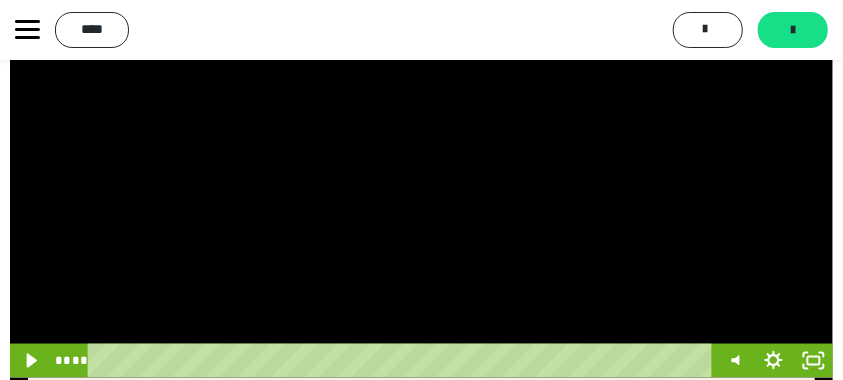 click at bounding box center [421, 156] 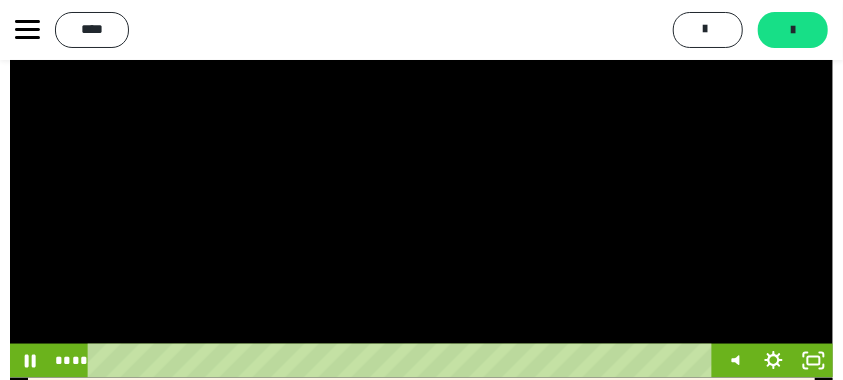 click at bounding box center (421, 156) 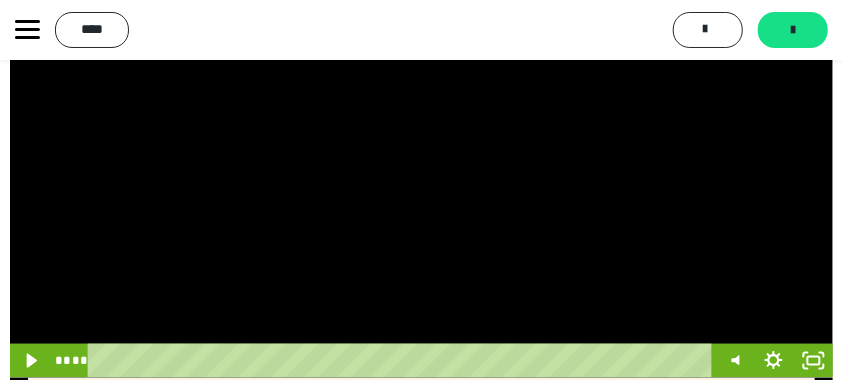 click at bounding box center [421, 156] 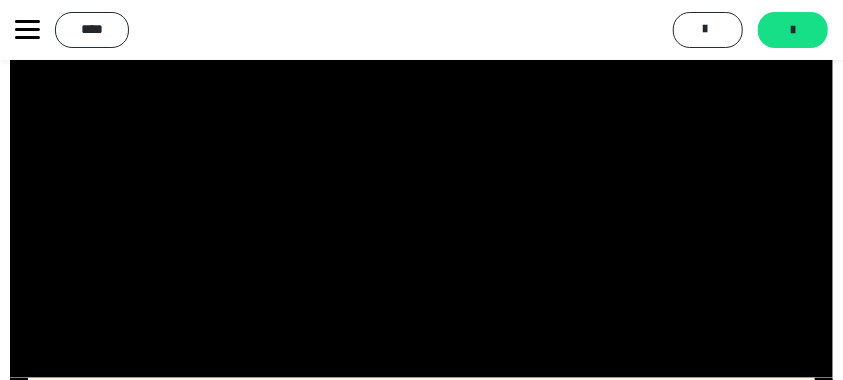 click at bounding box center [421, 156] 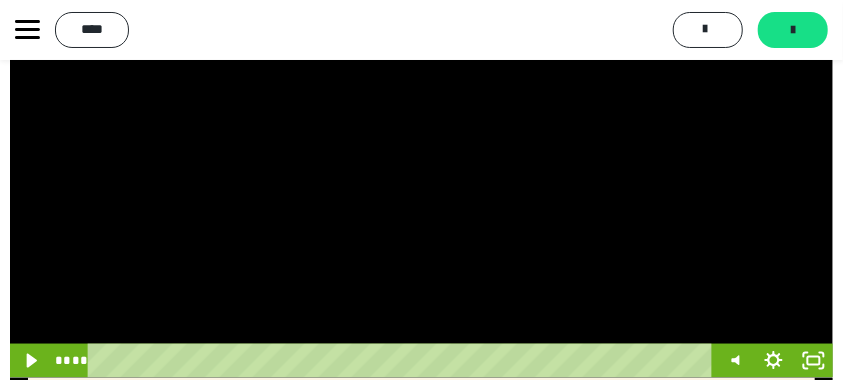 click at bounding box center [421, 156] 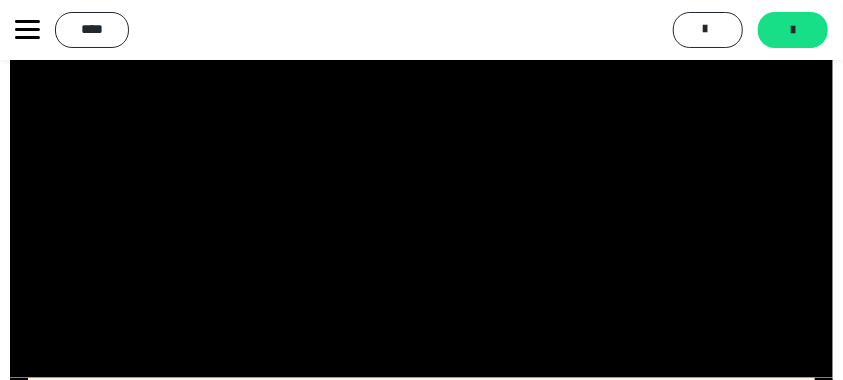 click at bounding box center [421, 156] 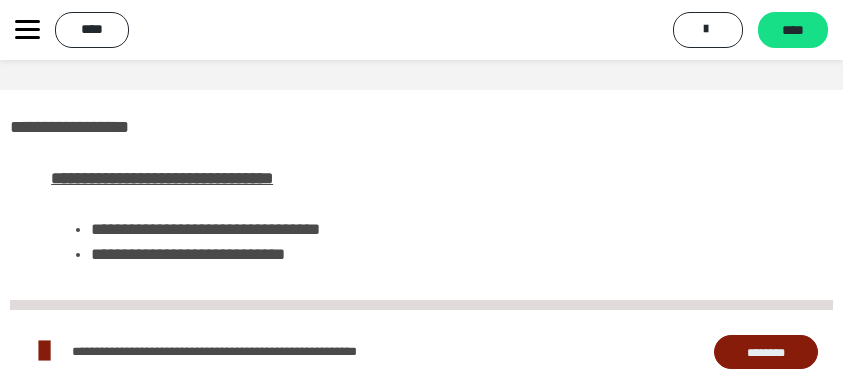 scroll, scrollTop: 32, scrollLeft: 0, axis: vertical 